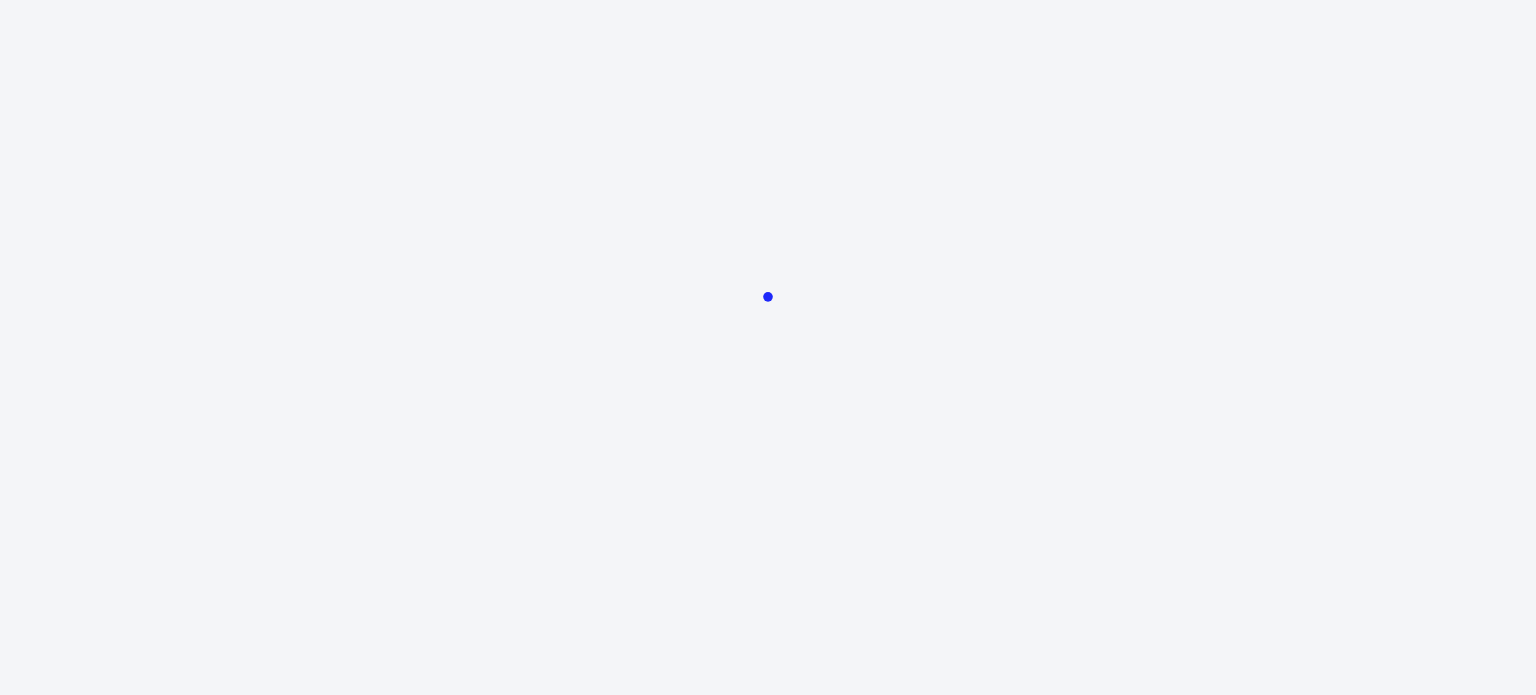 scroll, scrollTop: 0, scrollLeft: 0, axis: both 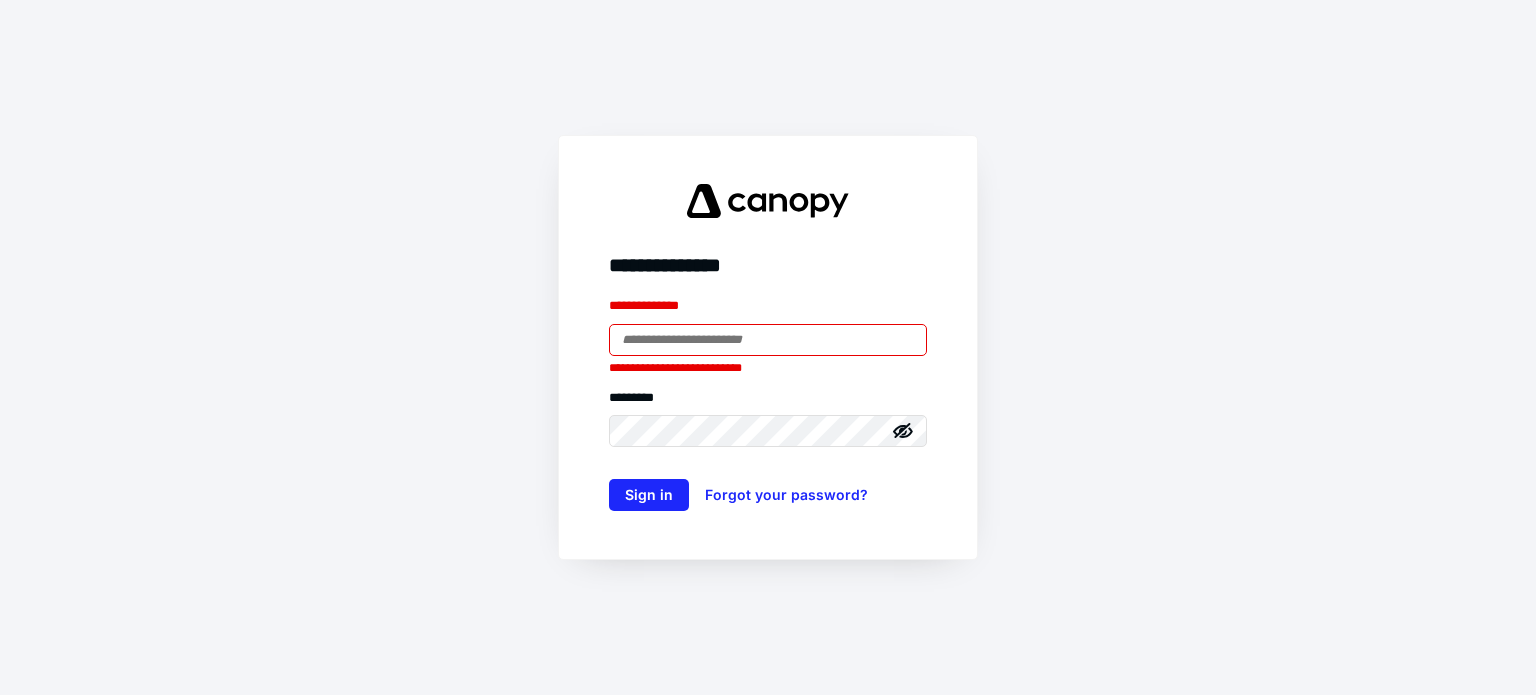 type on "**********" 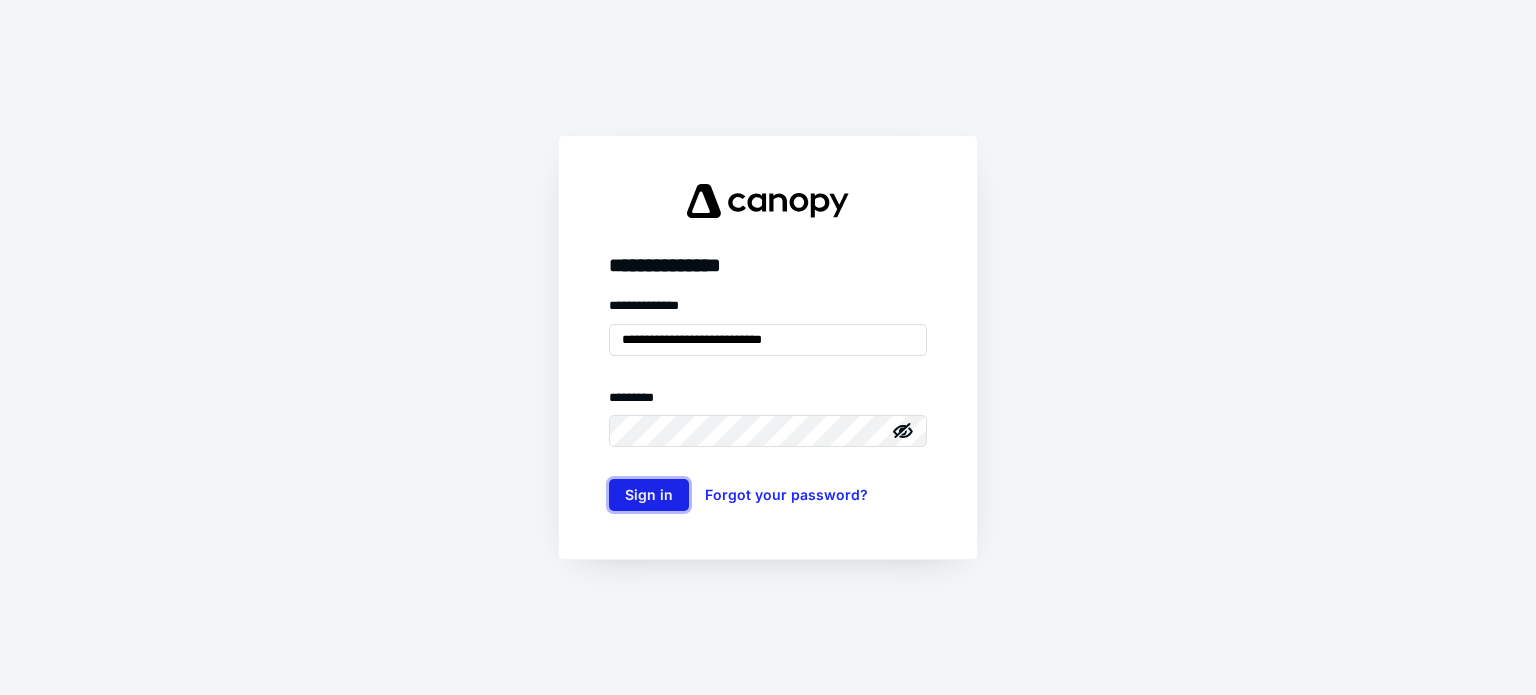 click on "Sign in" at bounding box center (649, 495) 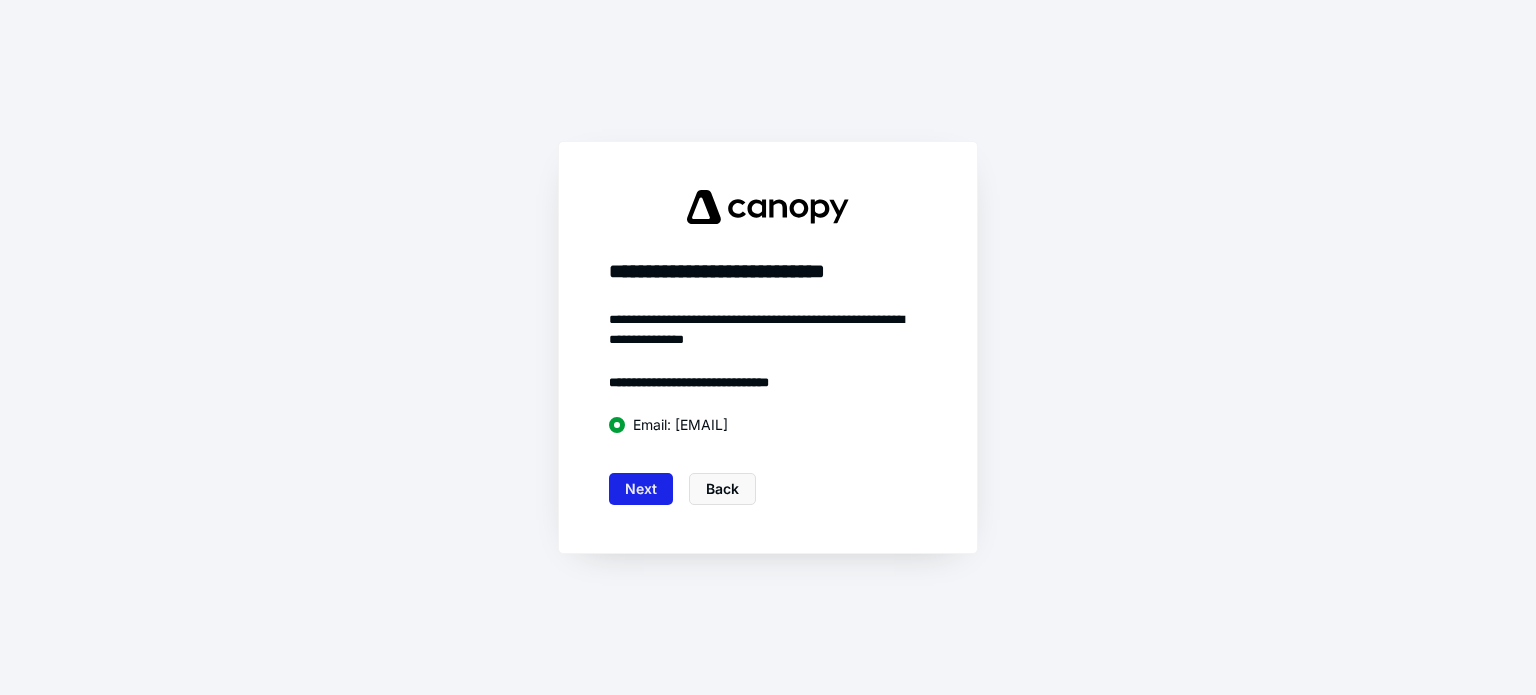 click on "Next" at bounding box center [641, 489] 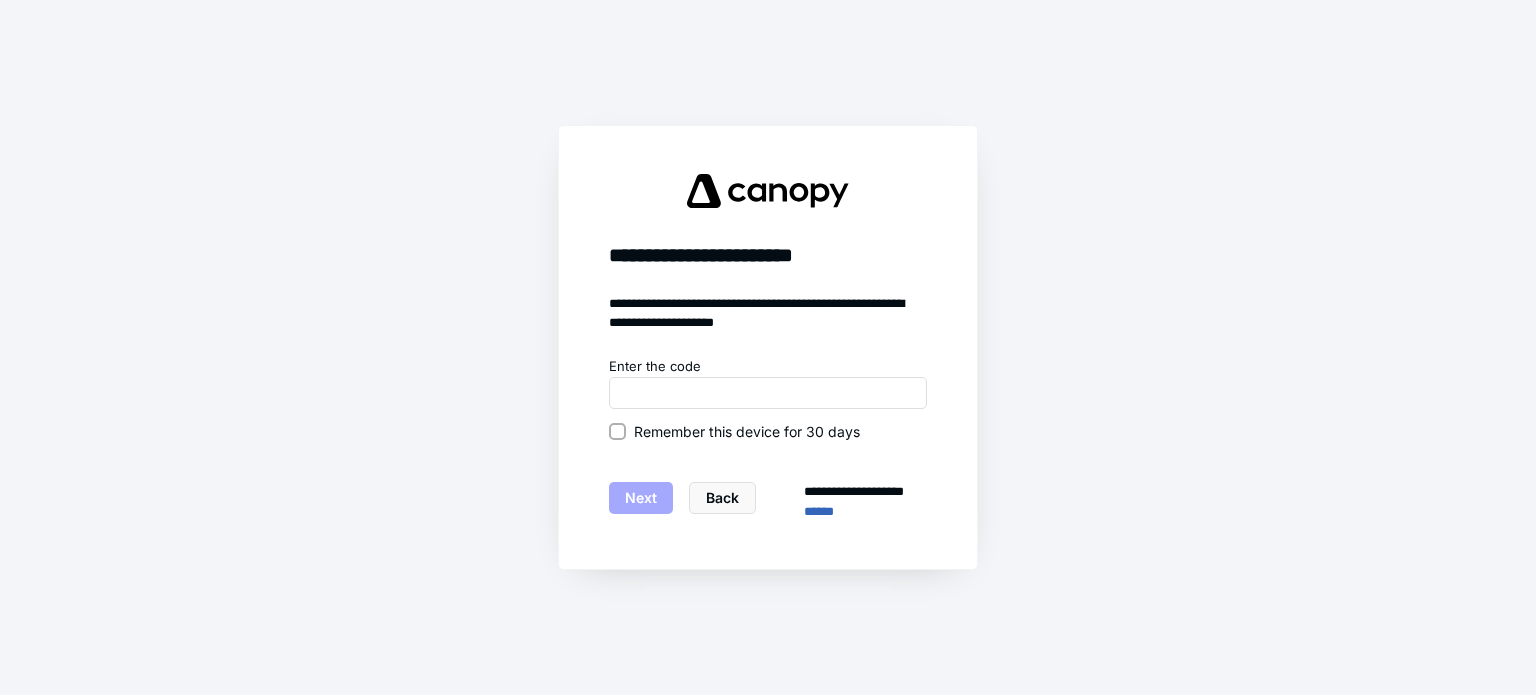 click on "Remember this device for 30 days" at bounding box center (617, 431) 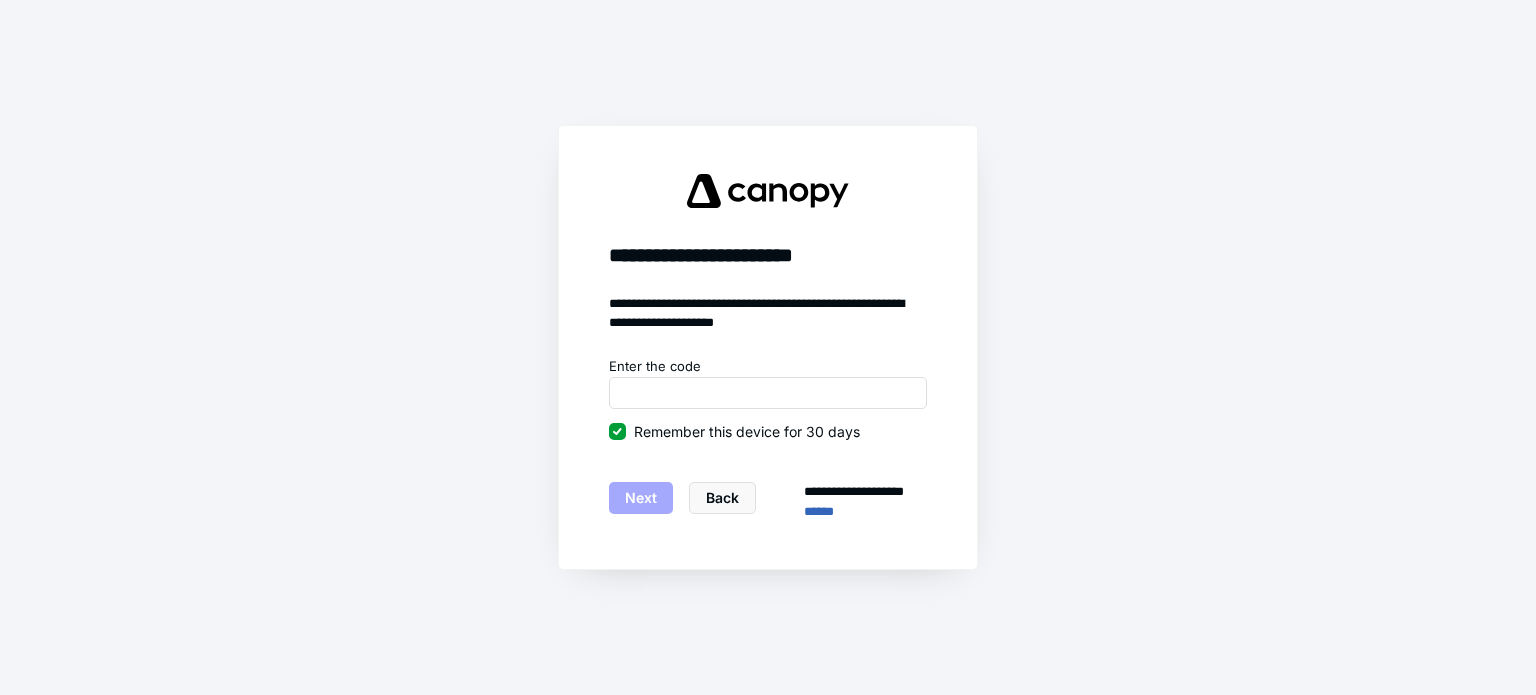 click on "**********" at bounding box center (768, 439) 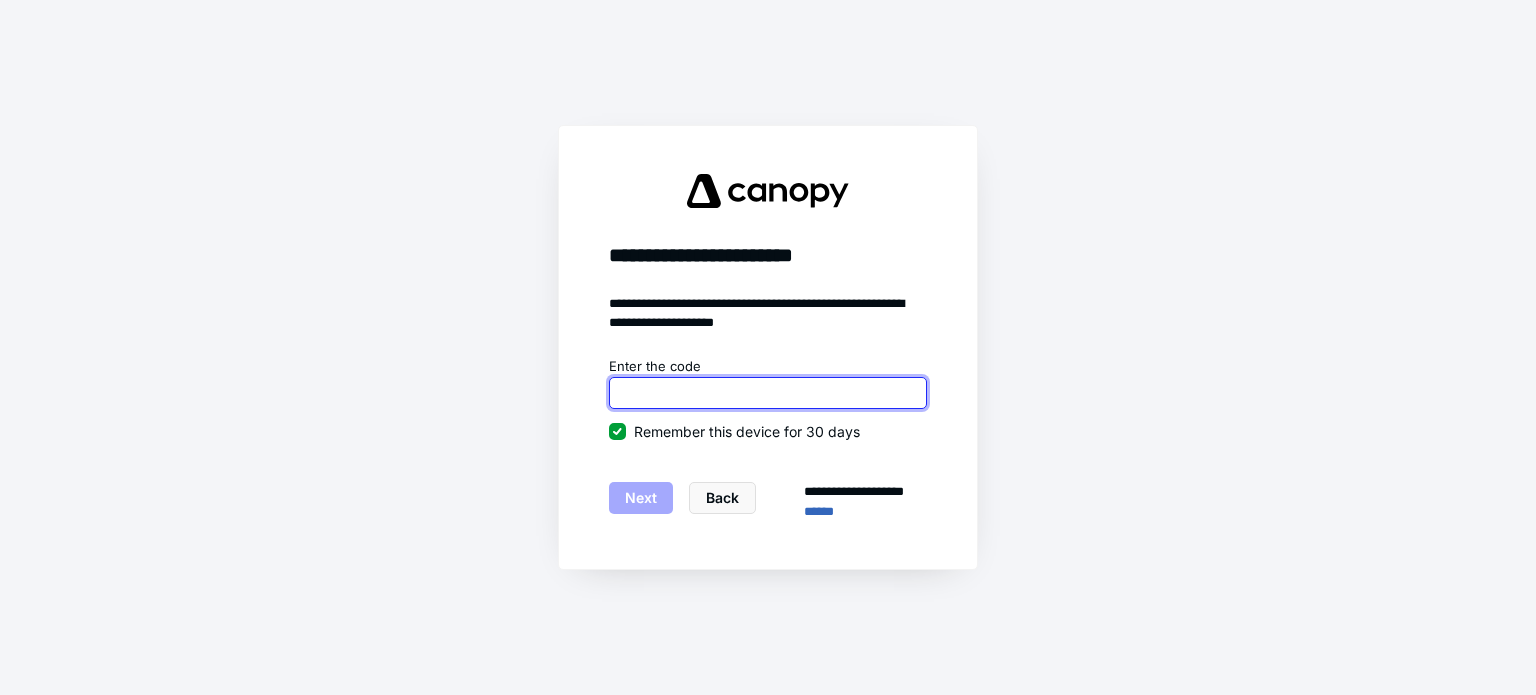 click at bounding box center [768, 393] 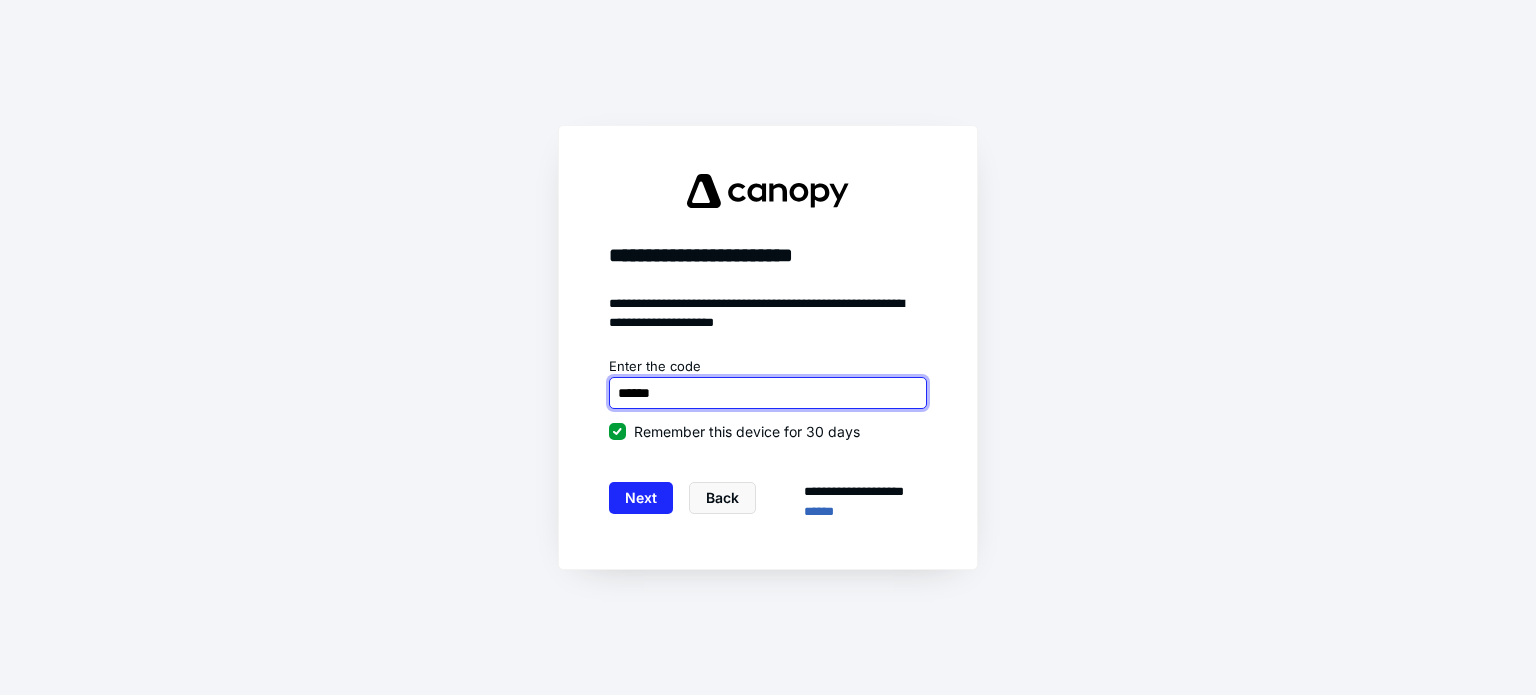 type on "******" 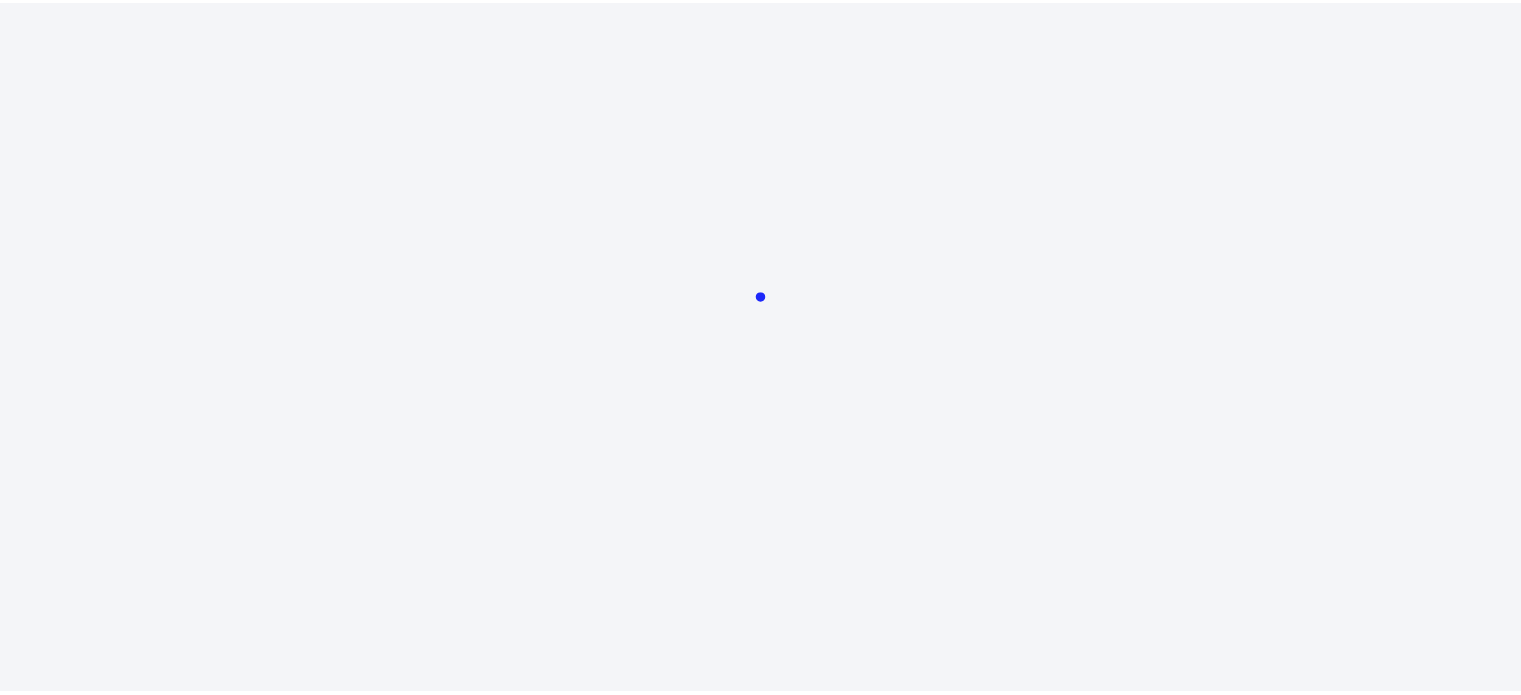 scroll, scrollTop: 0, scrollLeft: 0, axis: both 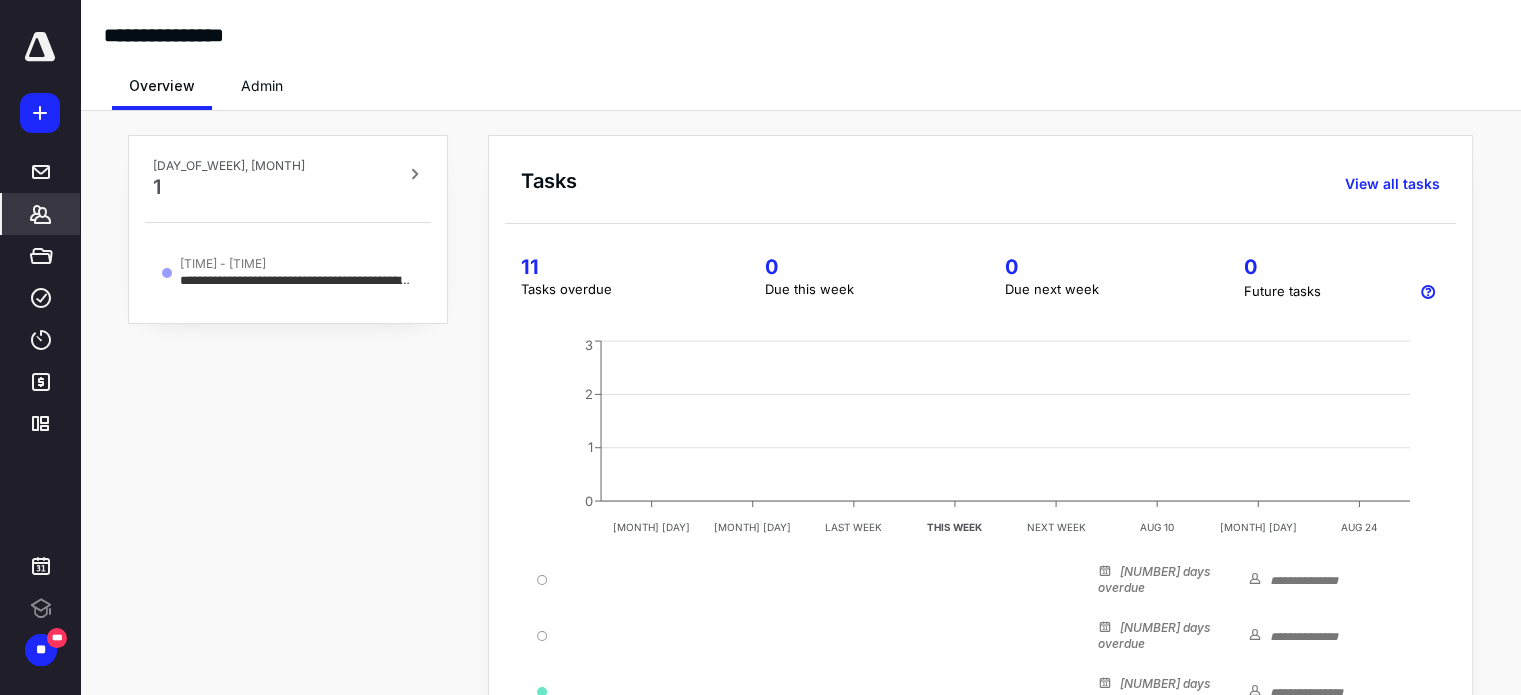 click 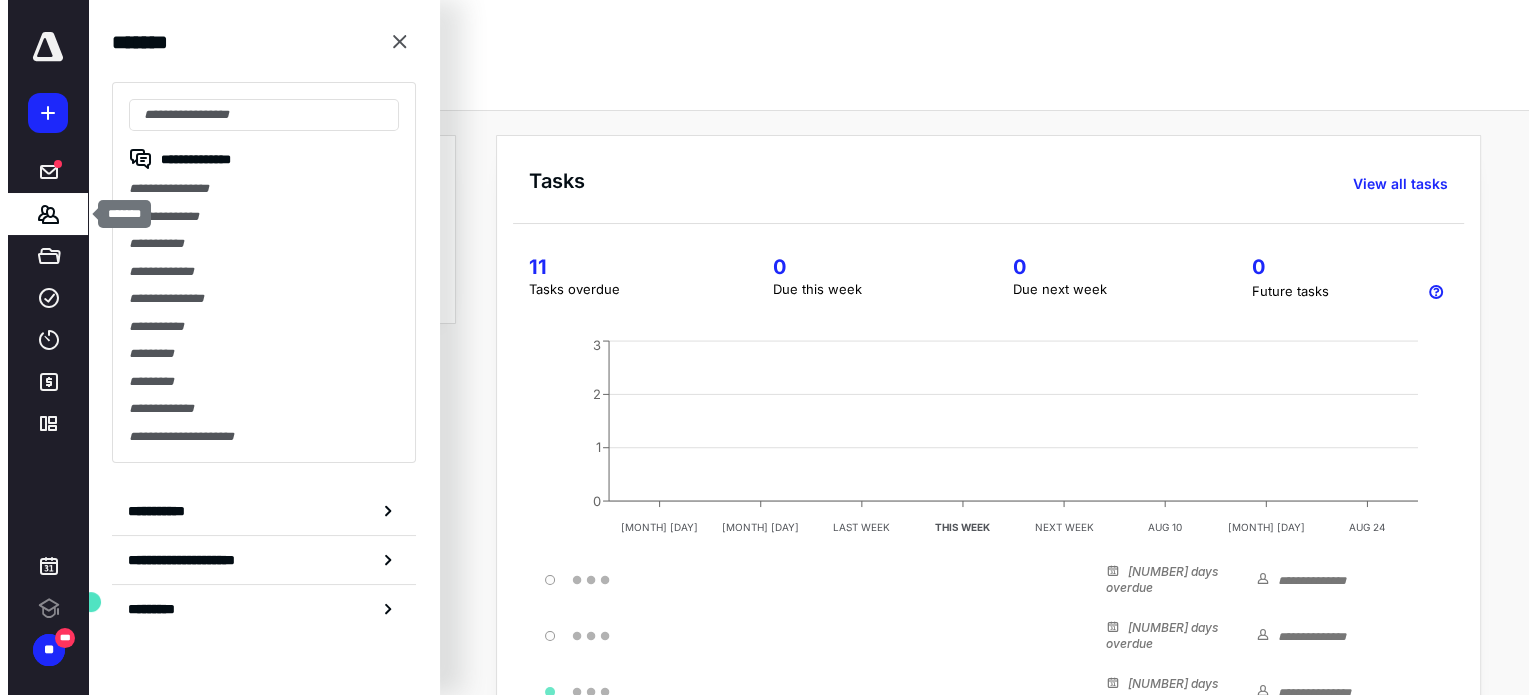 scroll, scrollTop: 0, scrollLeft: 0, axis: both 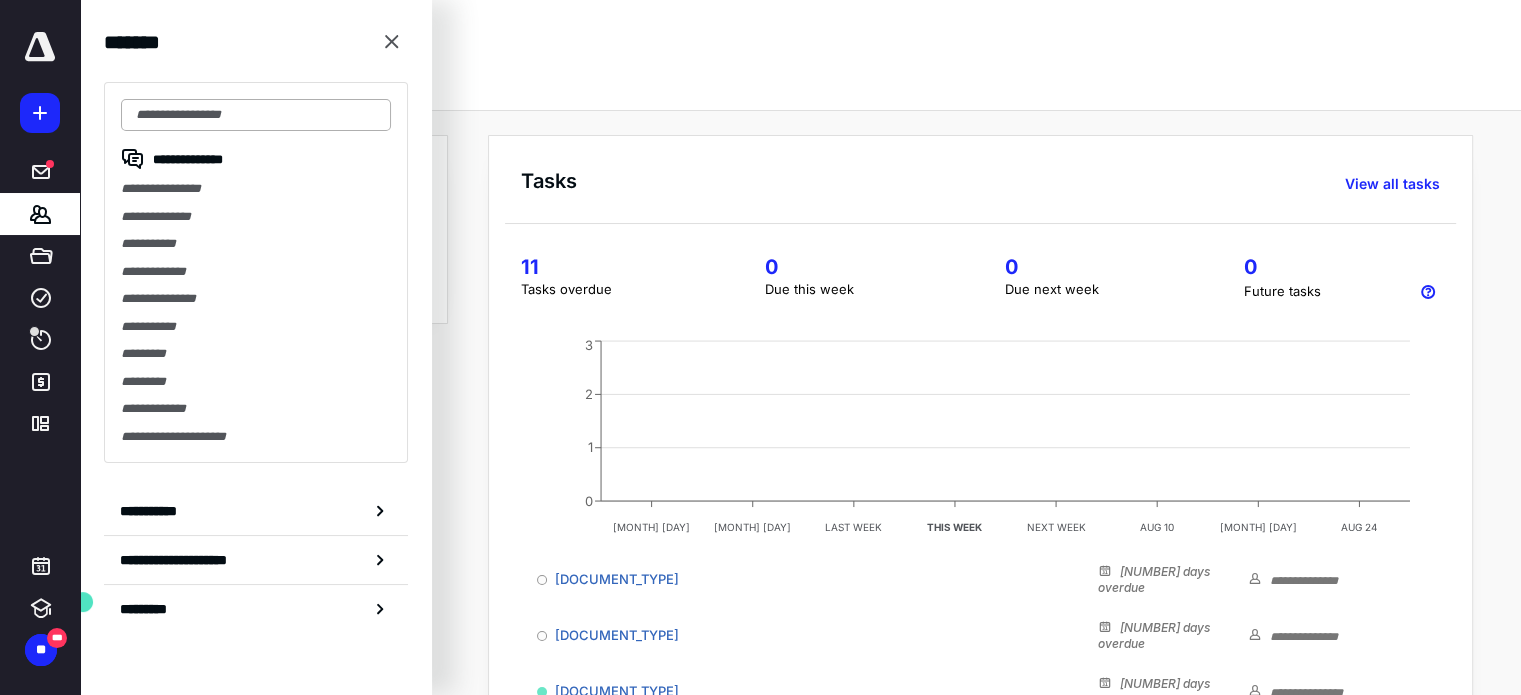 click at bounding box center (256, 115) 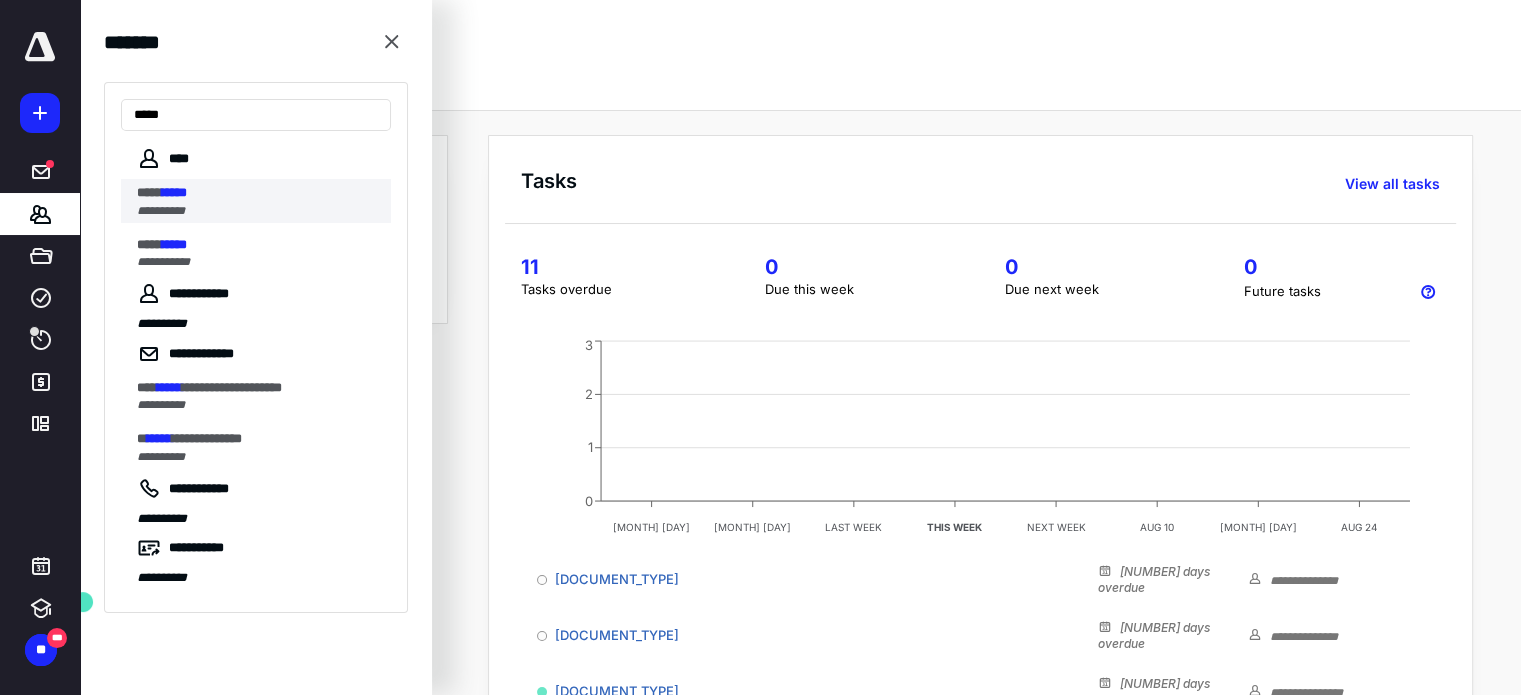 type on "*****" 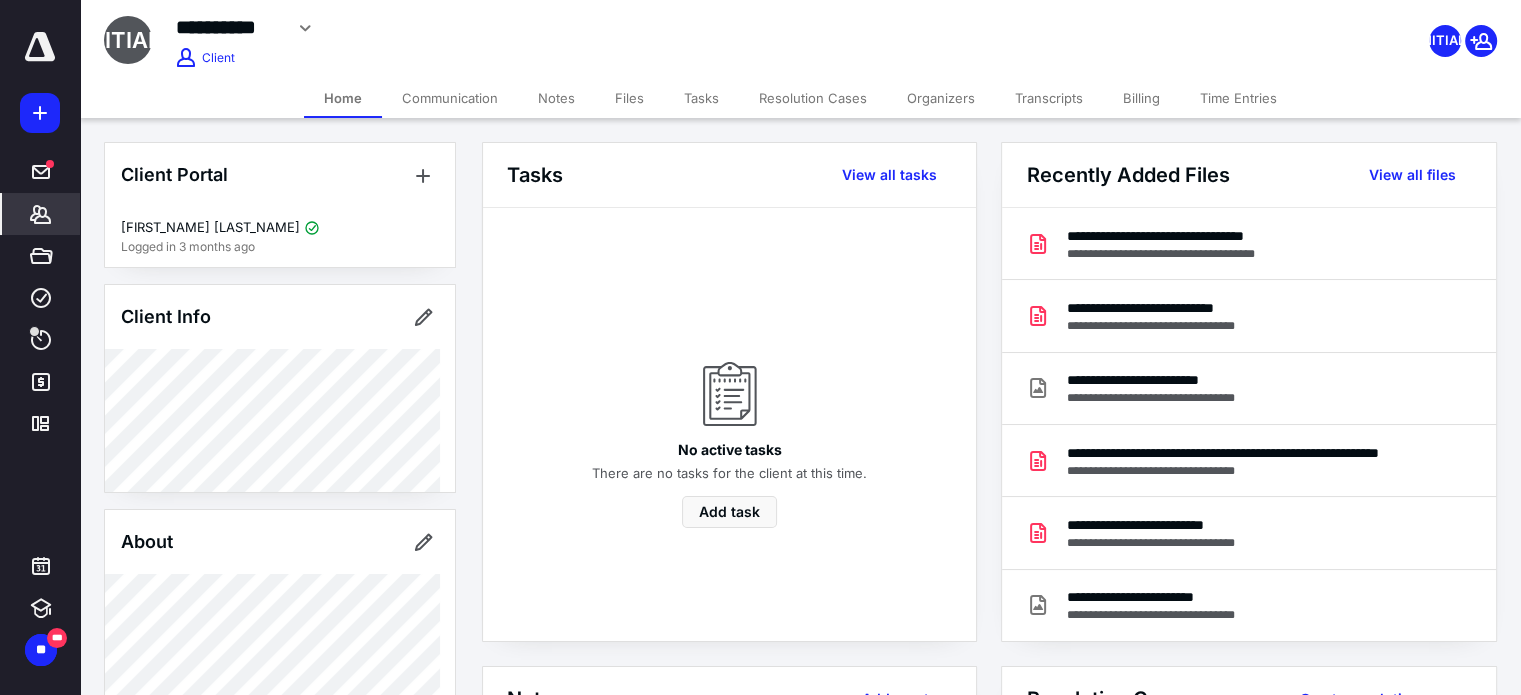 click on "Files" at bounding box center (629, 98) 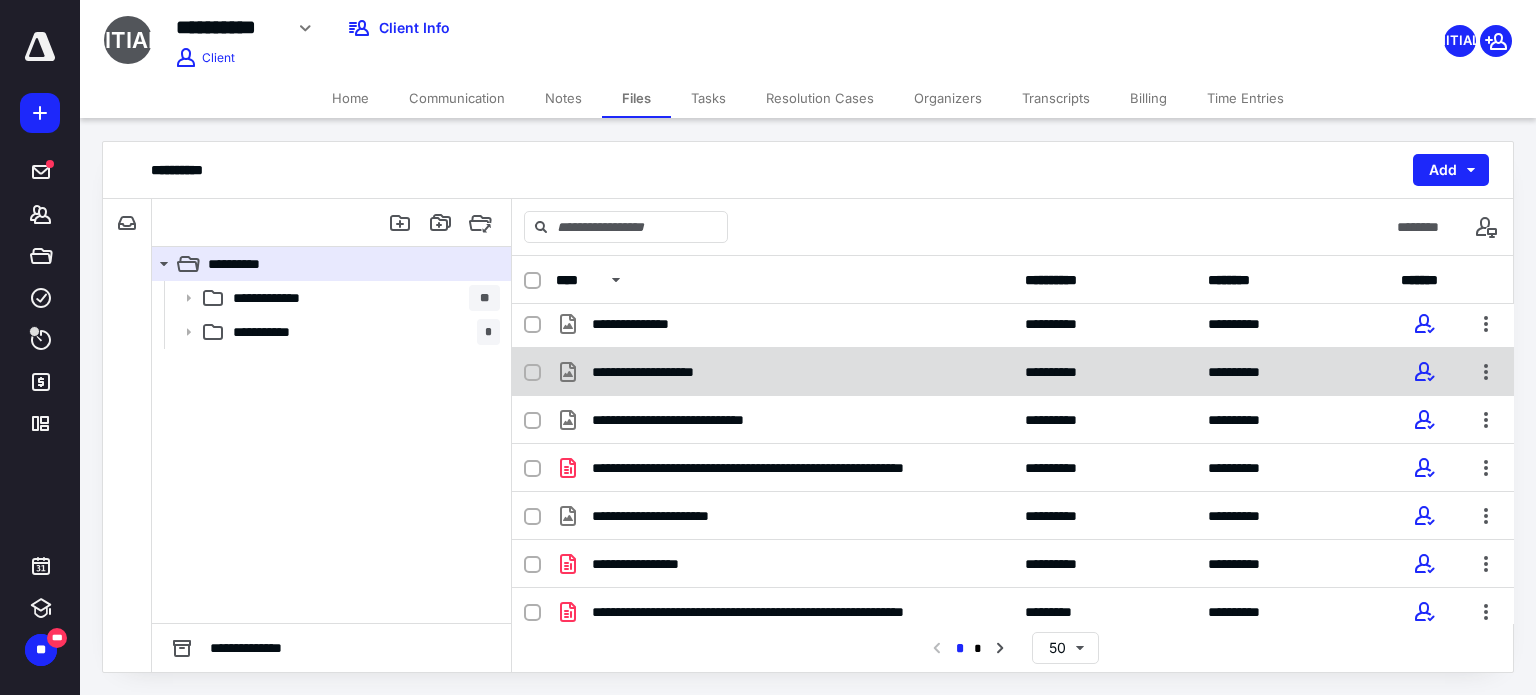 scroll, scrollTop: 0, scrollLeft: 0, axis: both 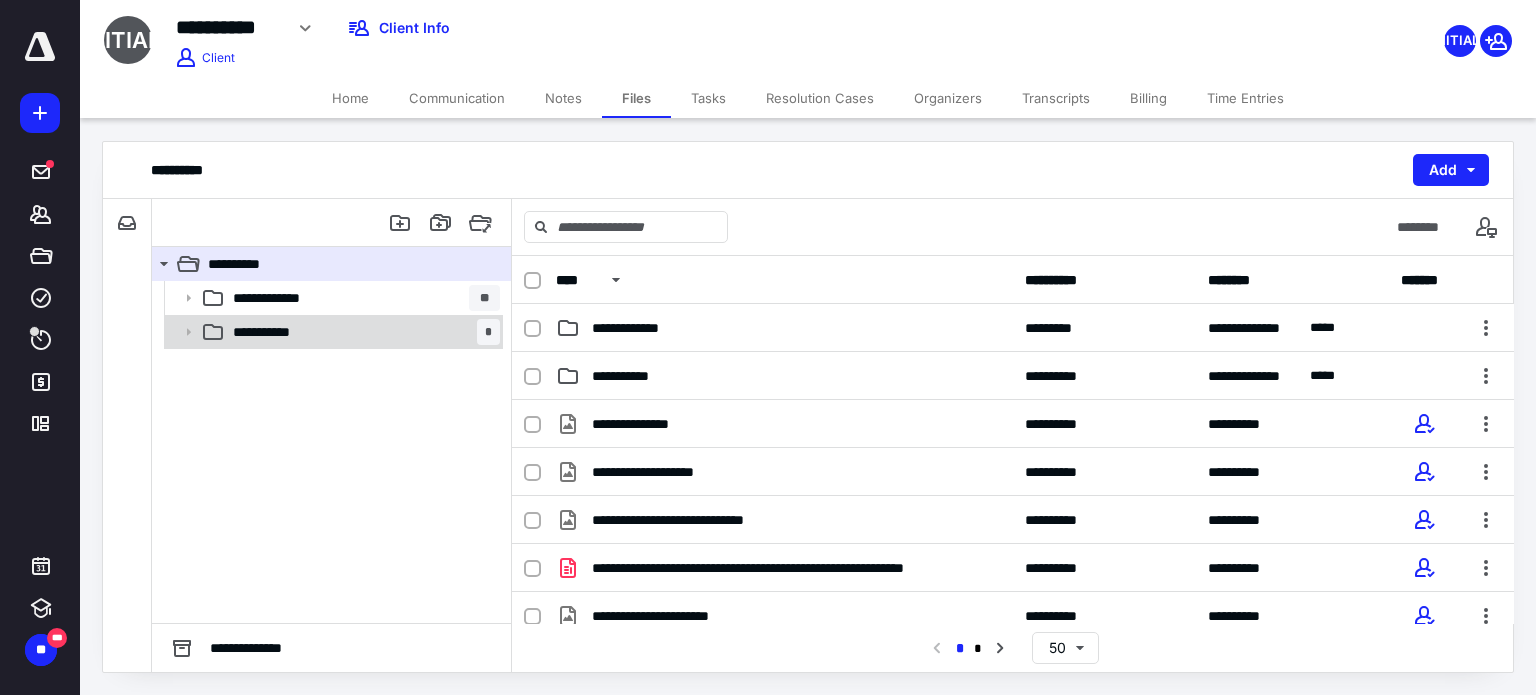 click on "**********" at bounding box center (272, 332) 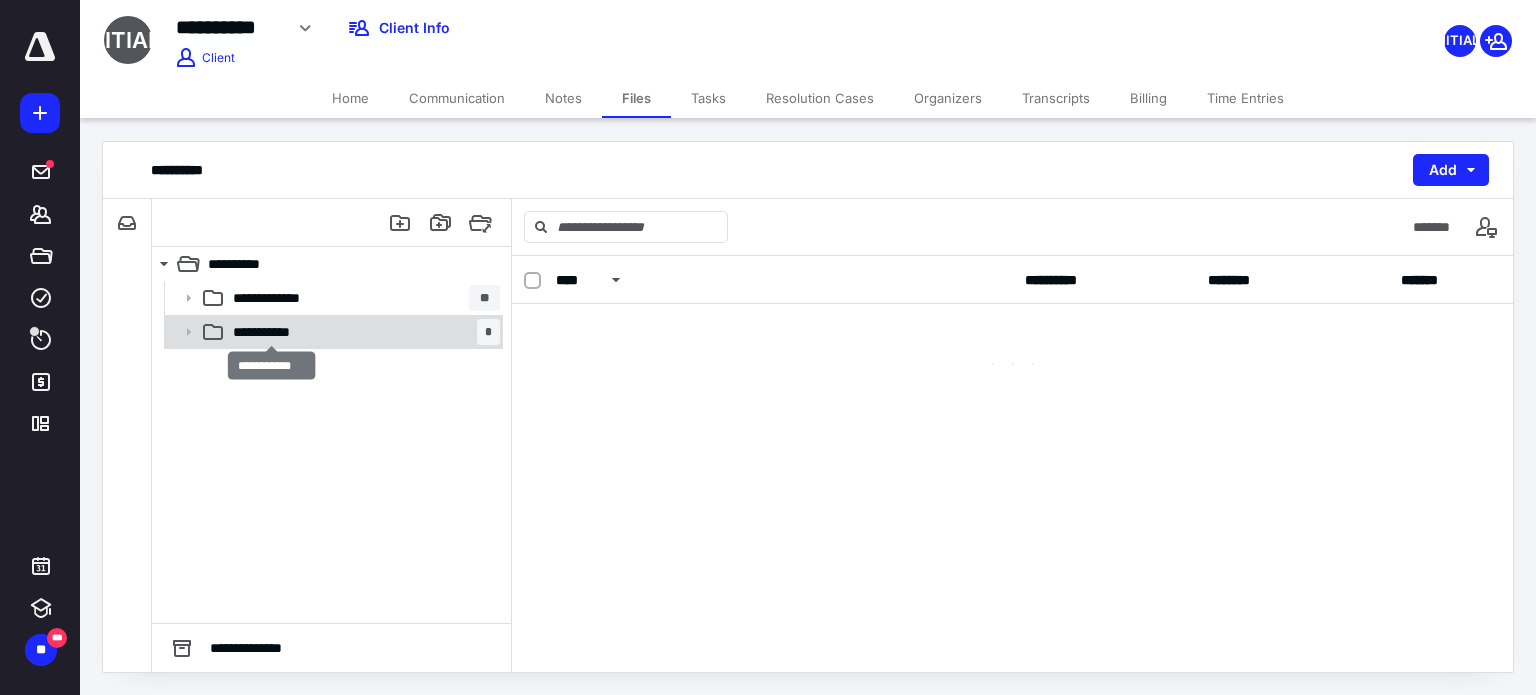 click on "**********" at bounding box center [272, 332] 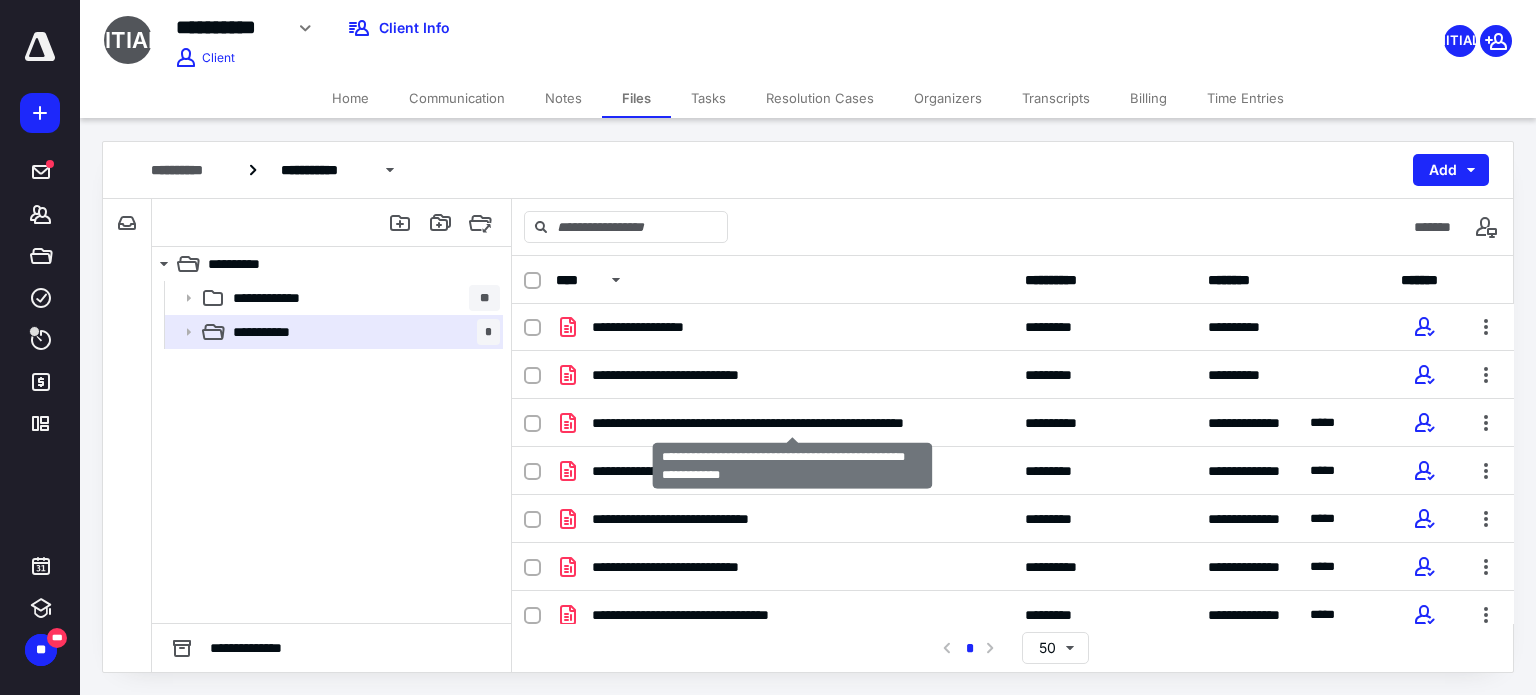 scroll, scrollTop: 0, scrollLeft: 0, axis: both 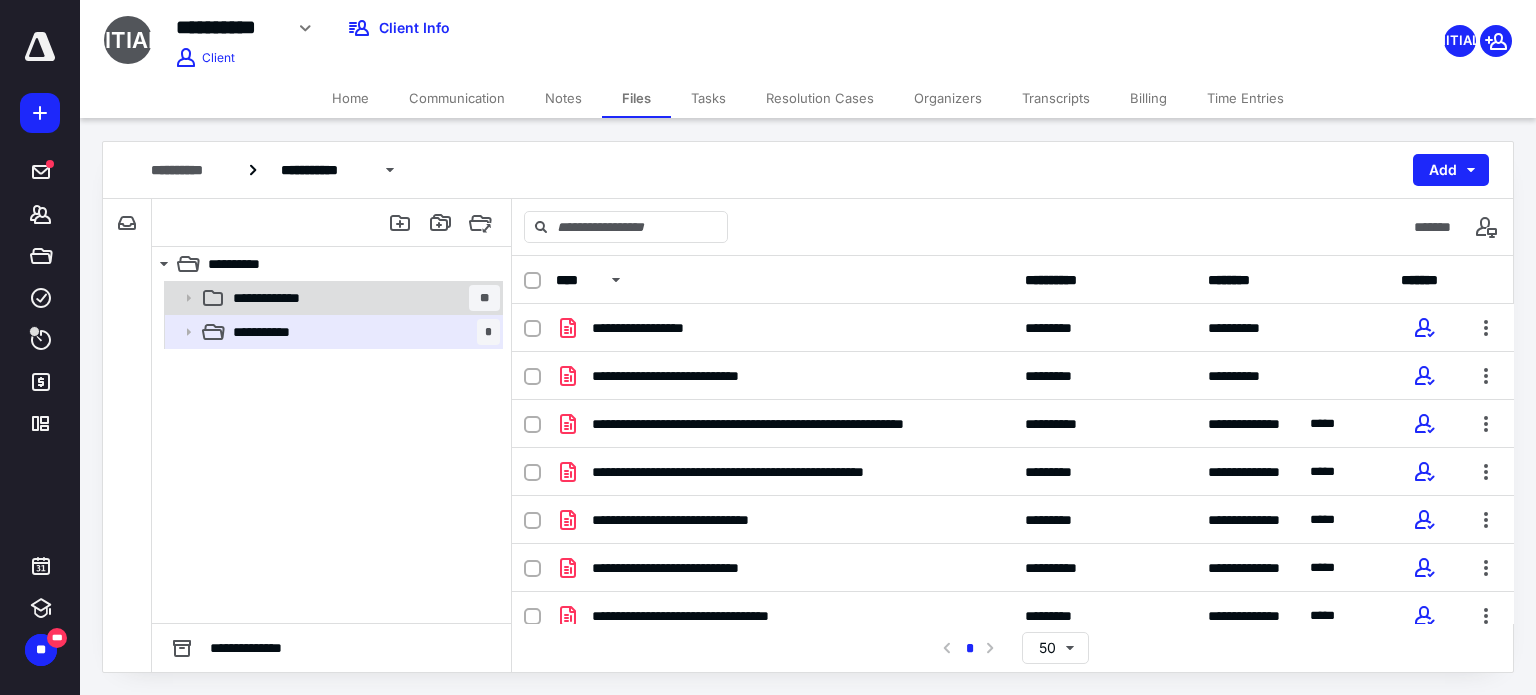 click on "**********" at bounding box center [362, 298] 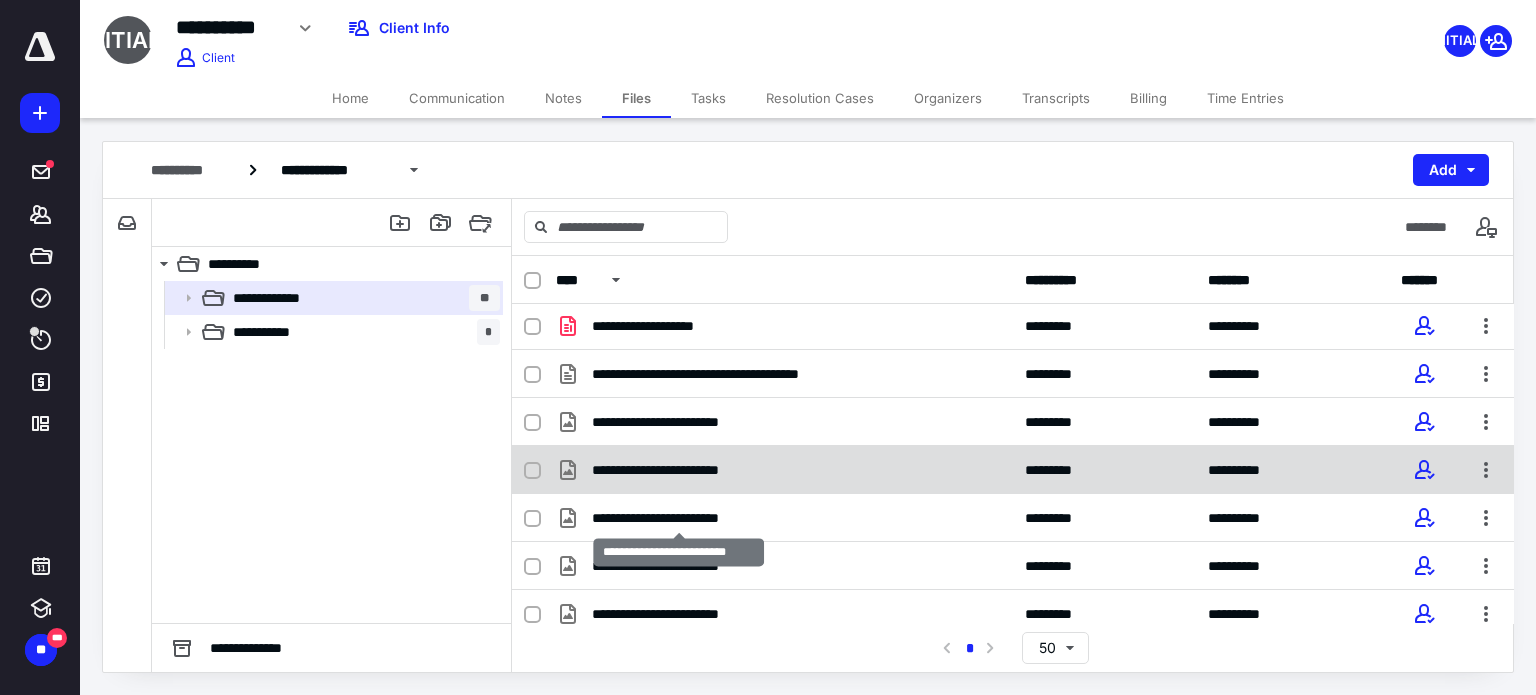 scroll, scrollTop: 0, scrollLeft: 0, axis: both 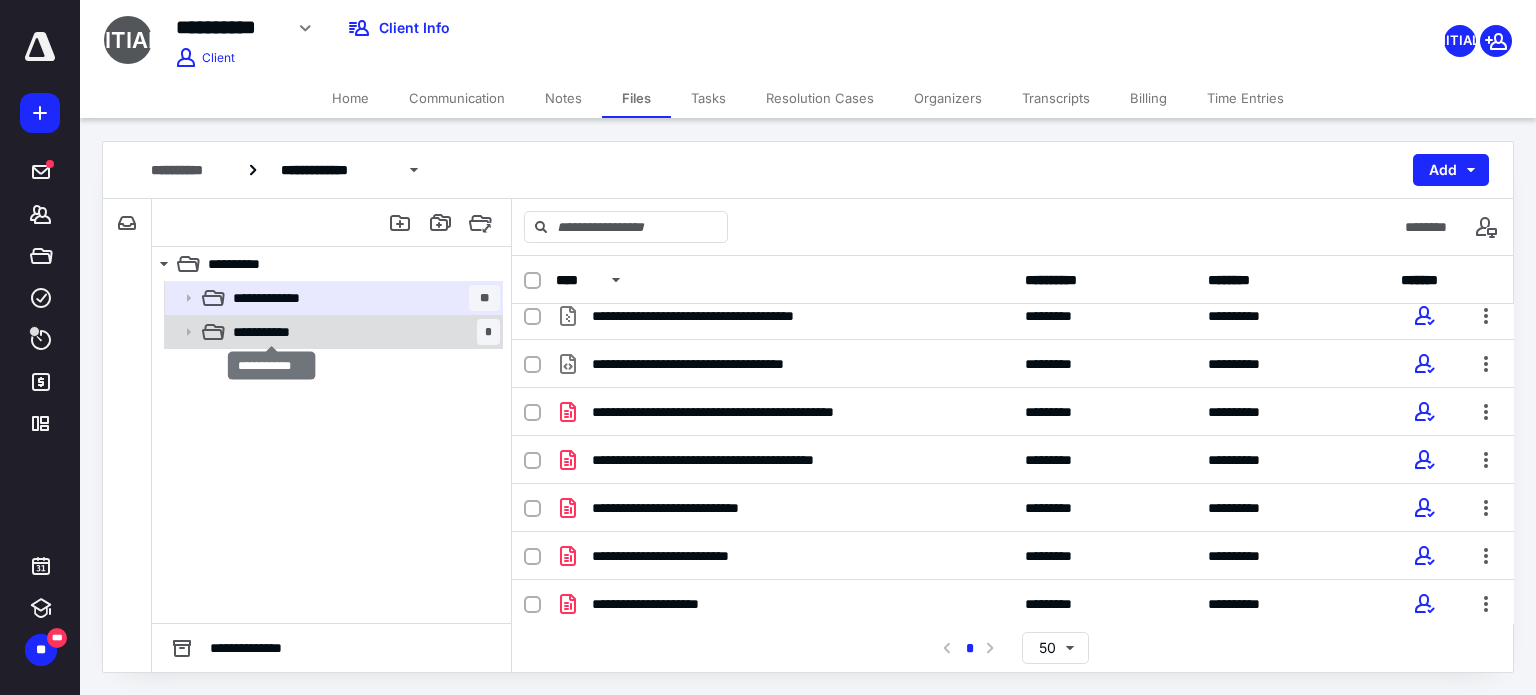 click on "**********" at bounding box center [272, 332] 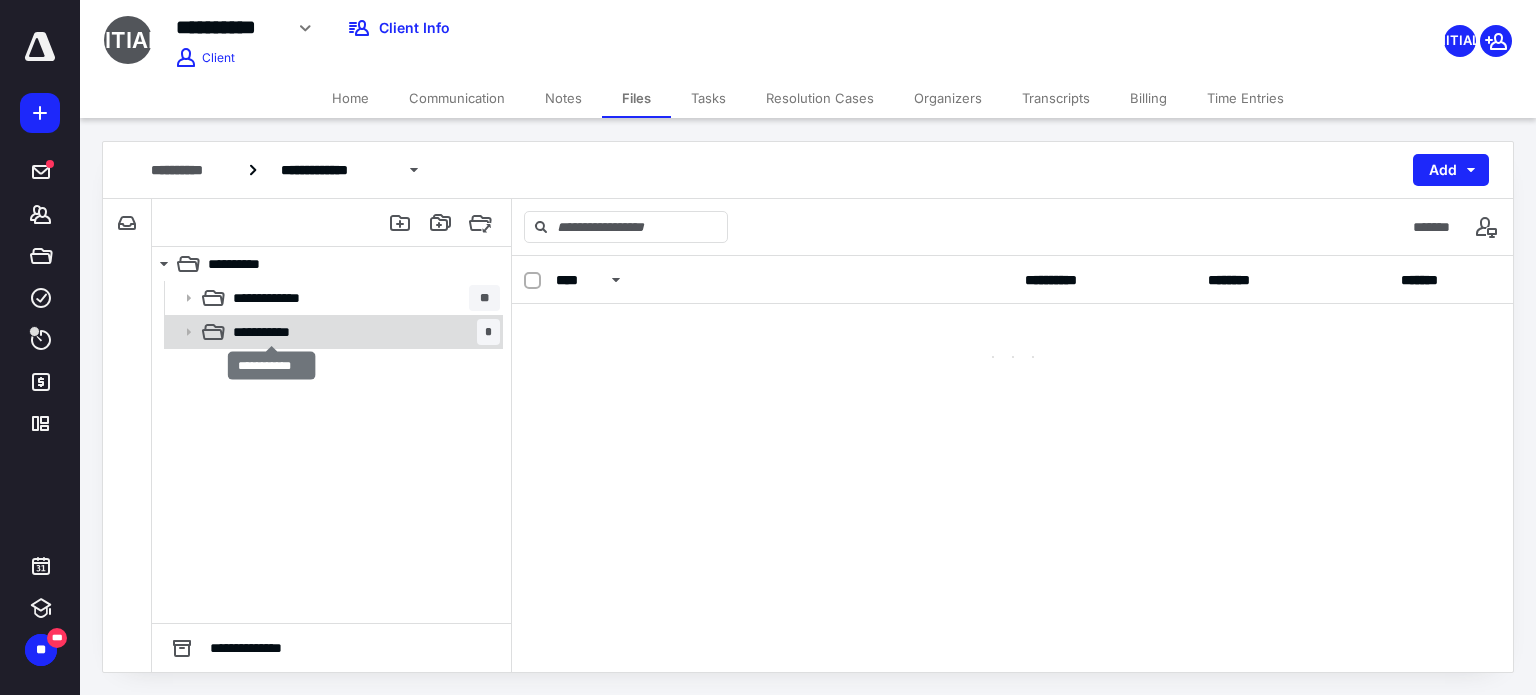 scroll, scrollTop: 0, scrollLeft: 0, axis: both 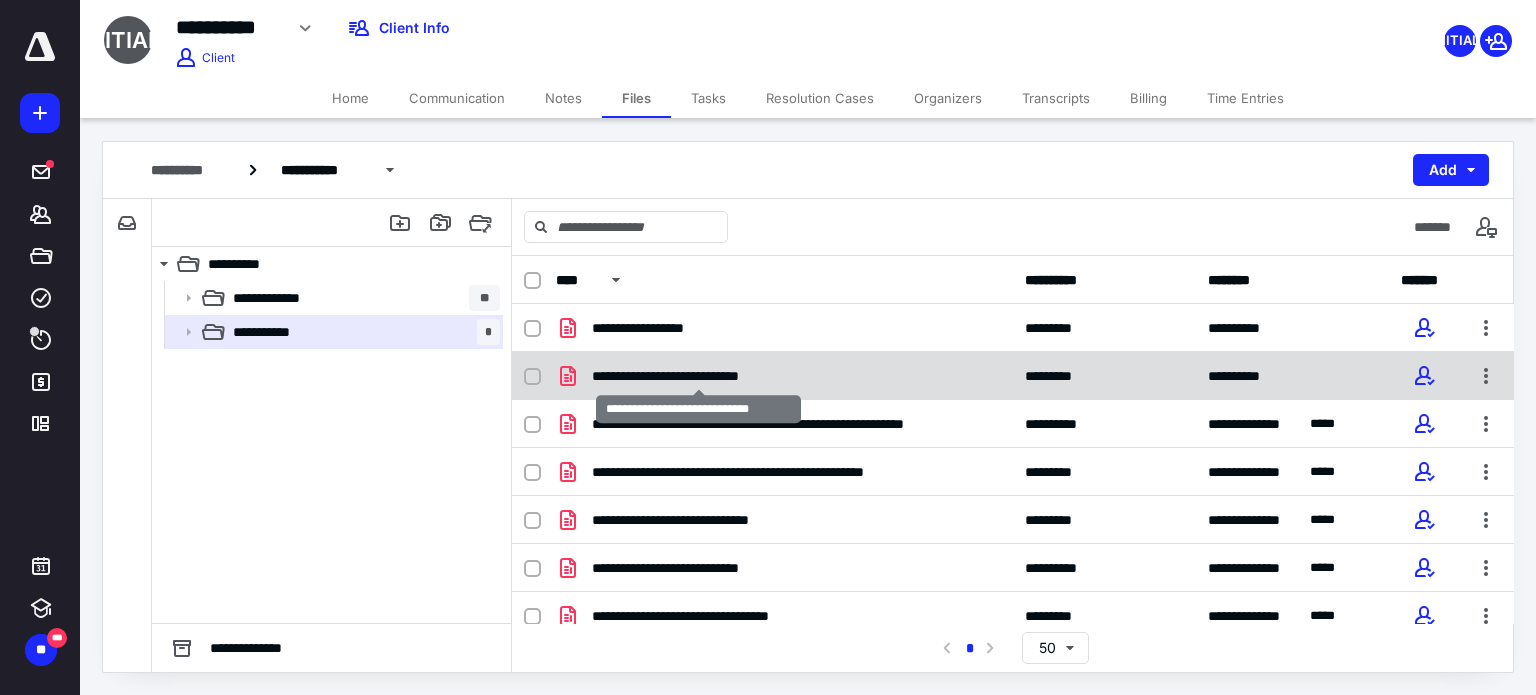 click on "**********" at bounding box center [698, 376] 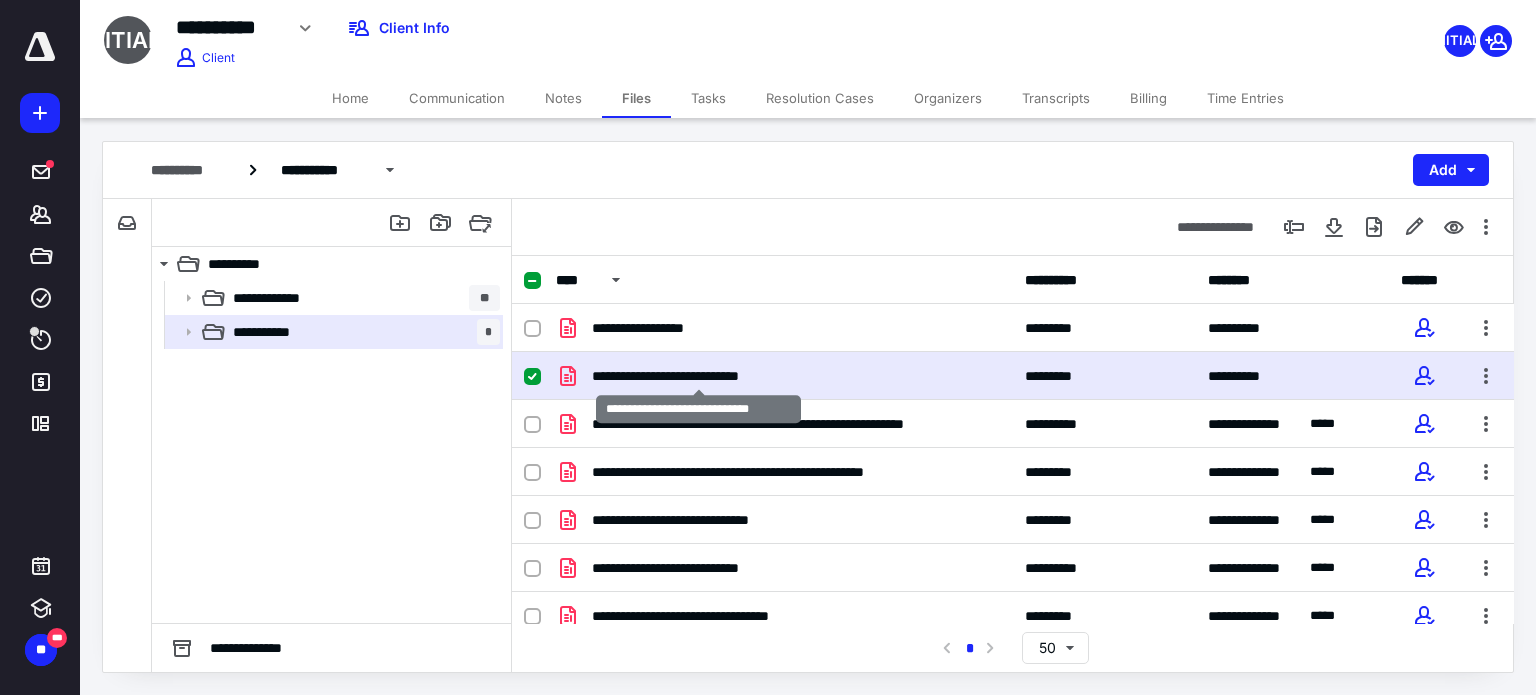 click on "**********" at bounding box center [698, 376] 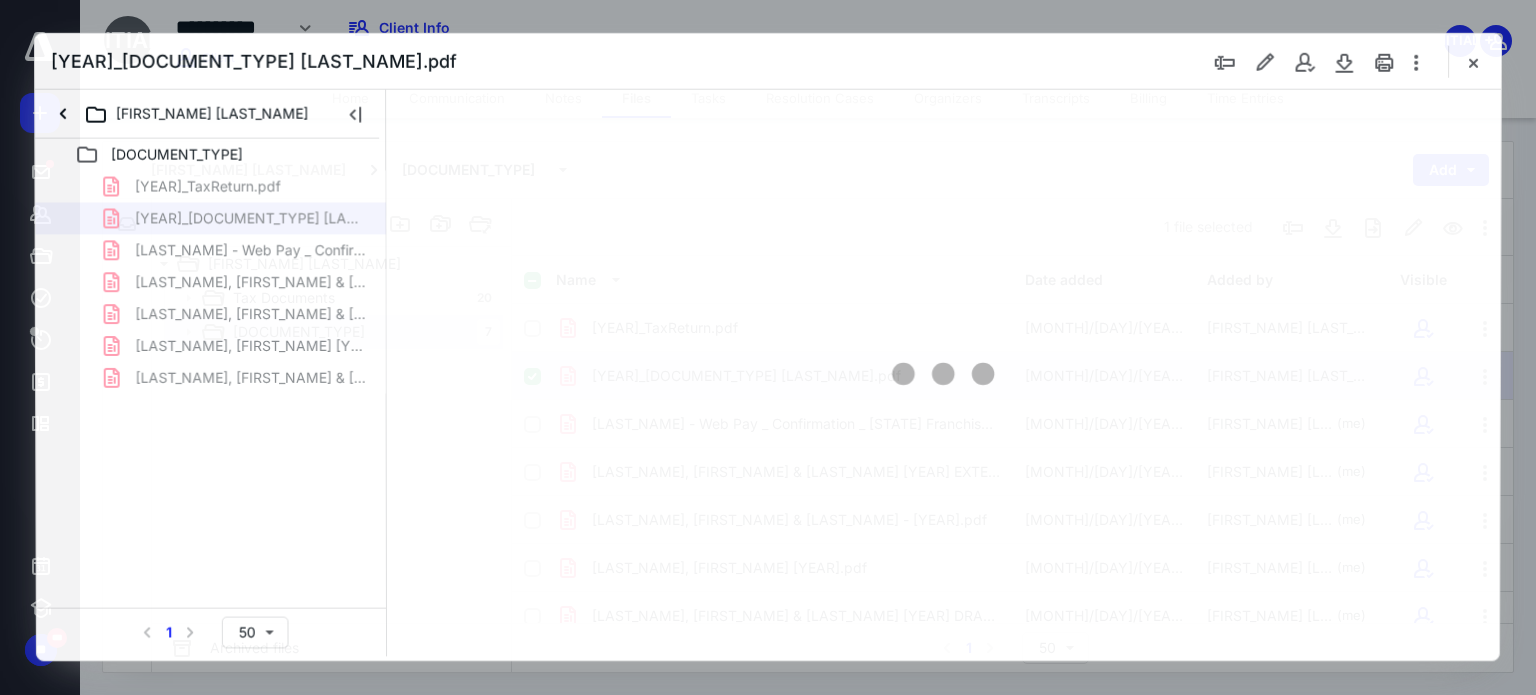scroll, scrollTop: 0, scrollLeft: 0, axis: both 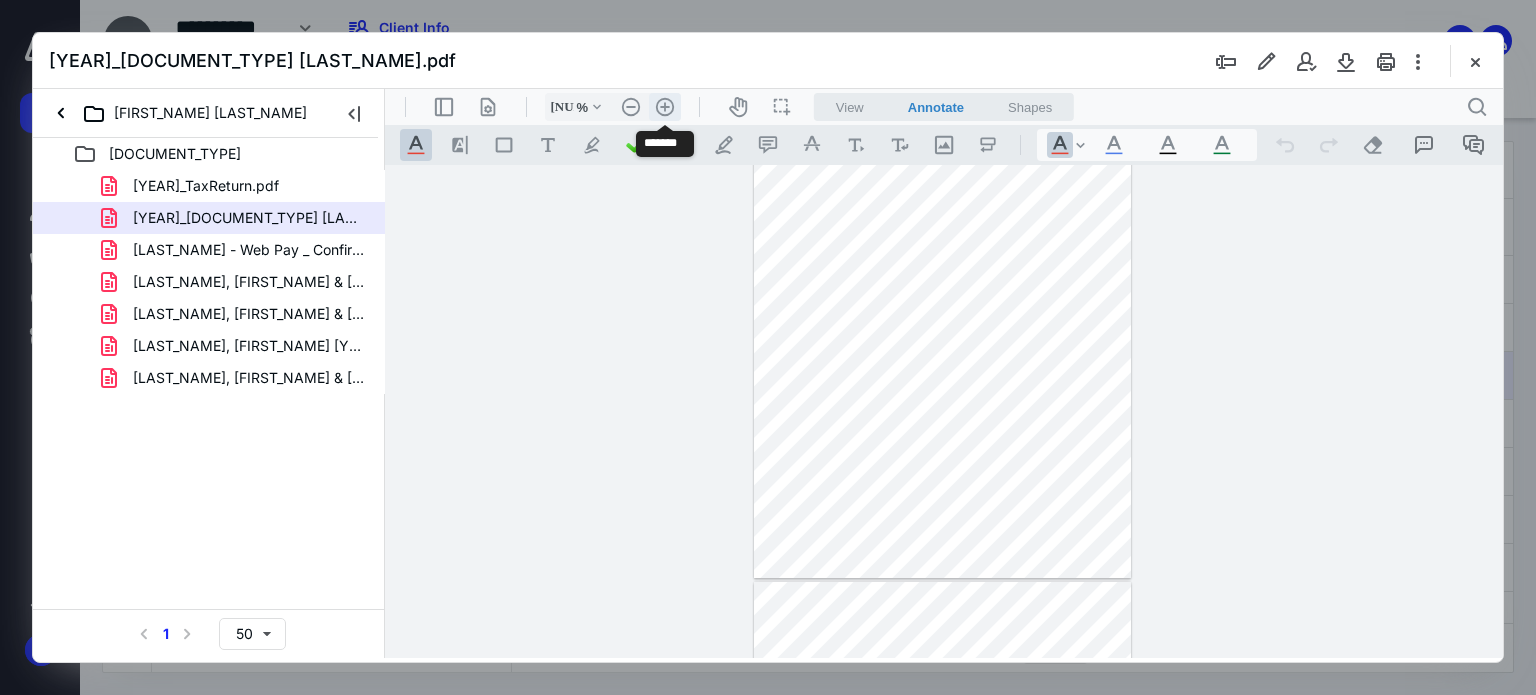 click on ".cls-1{fill:#abb0c4;} icon - header - zoom - in - line" at bounding box center [665, 107] 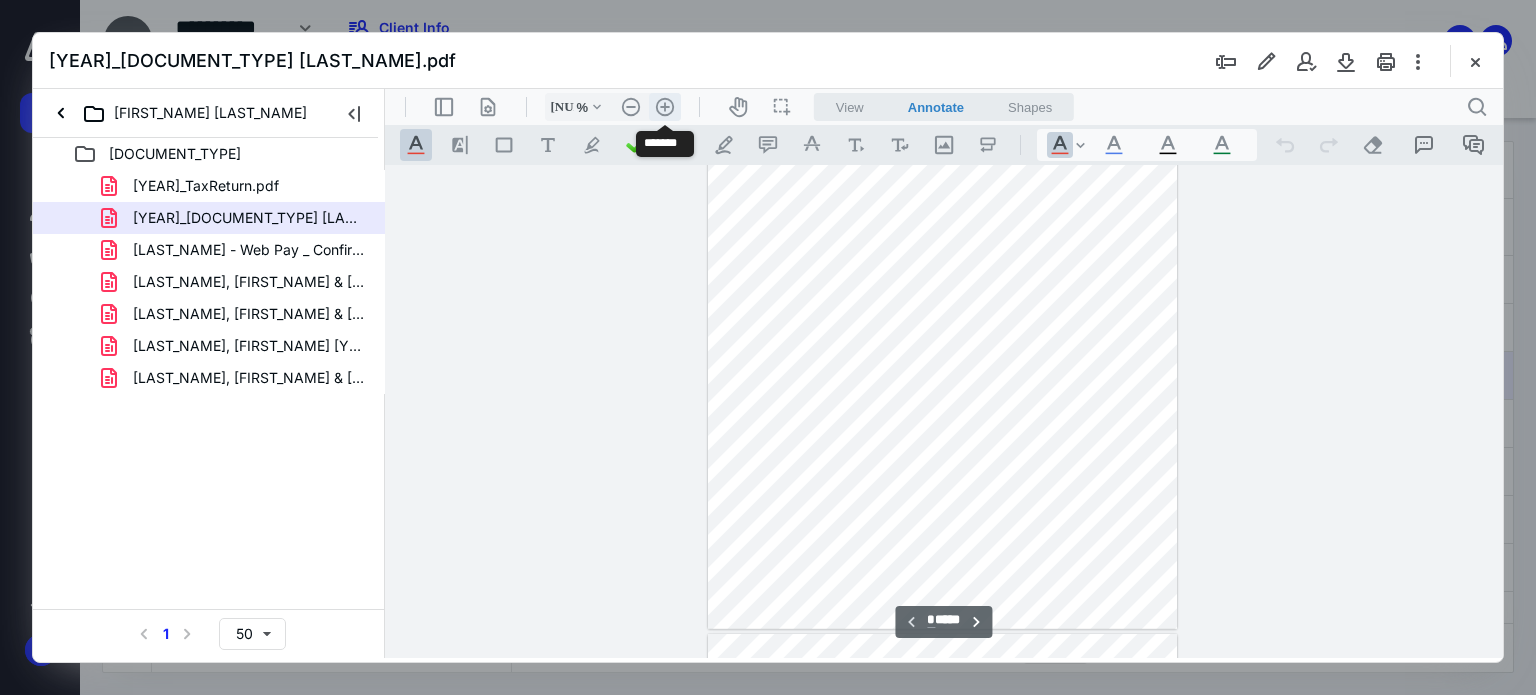 click on ".cls-1{fill:#abb0c4;} icon - header - zoom - in - line" at bounding box center (665, 107) 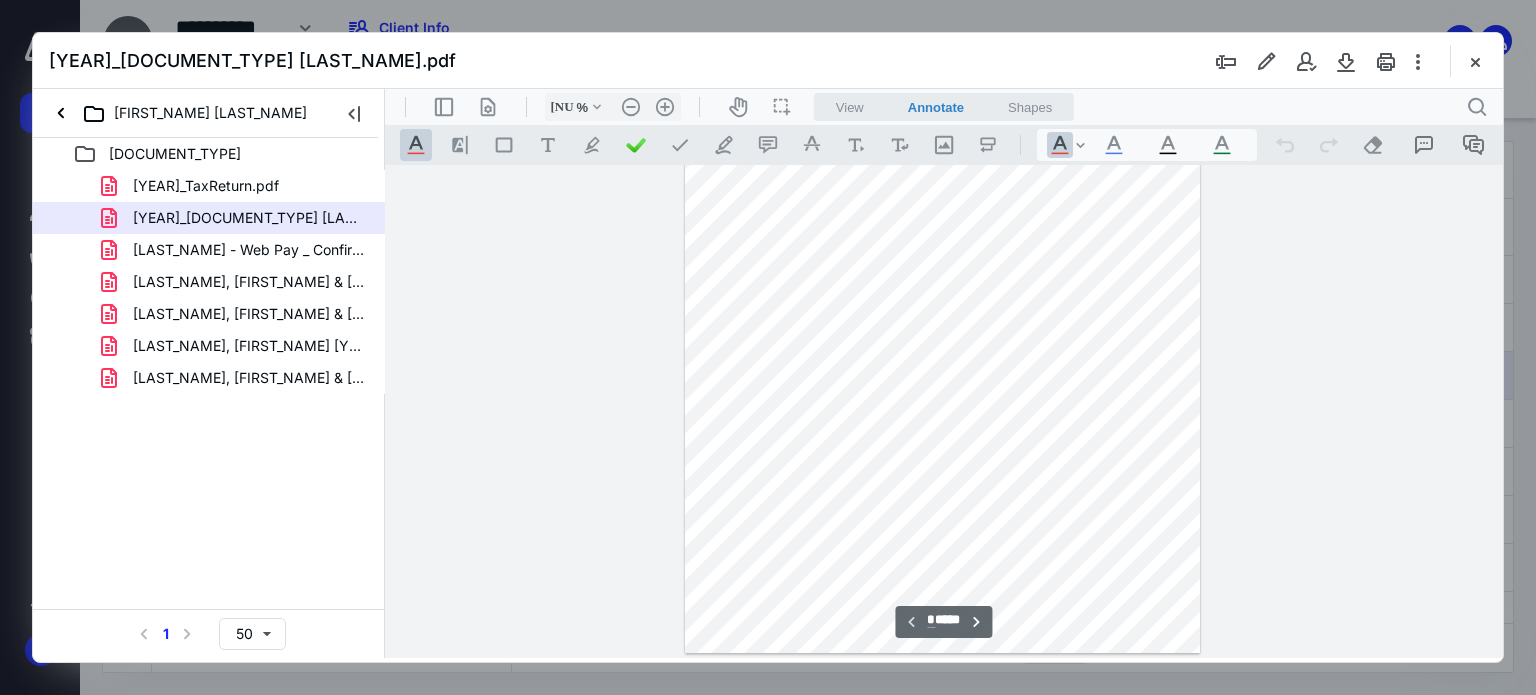 scroll, scrollTop: 0, scrollLeft: 0, axis: both 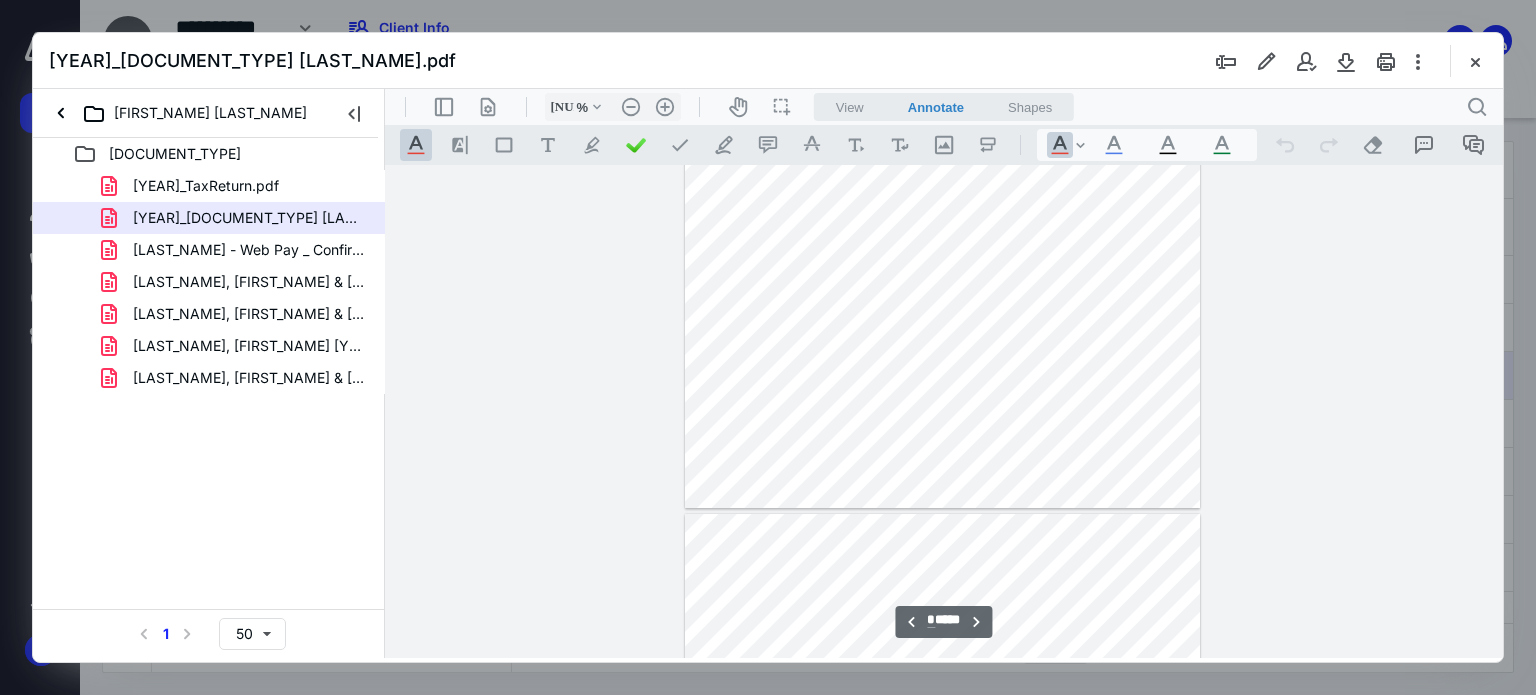 type on "*" 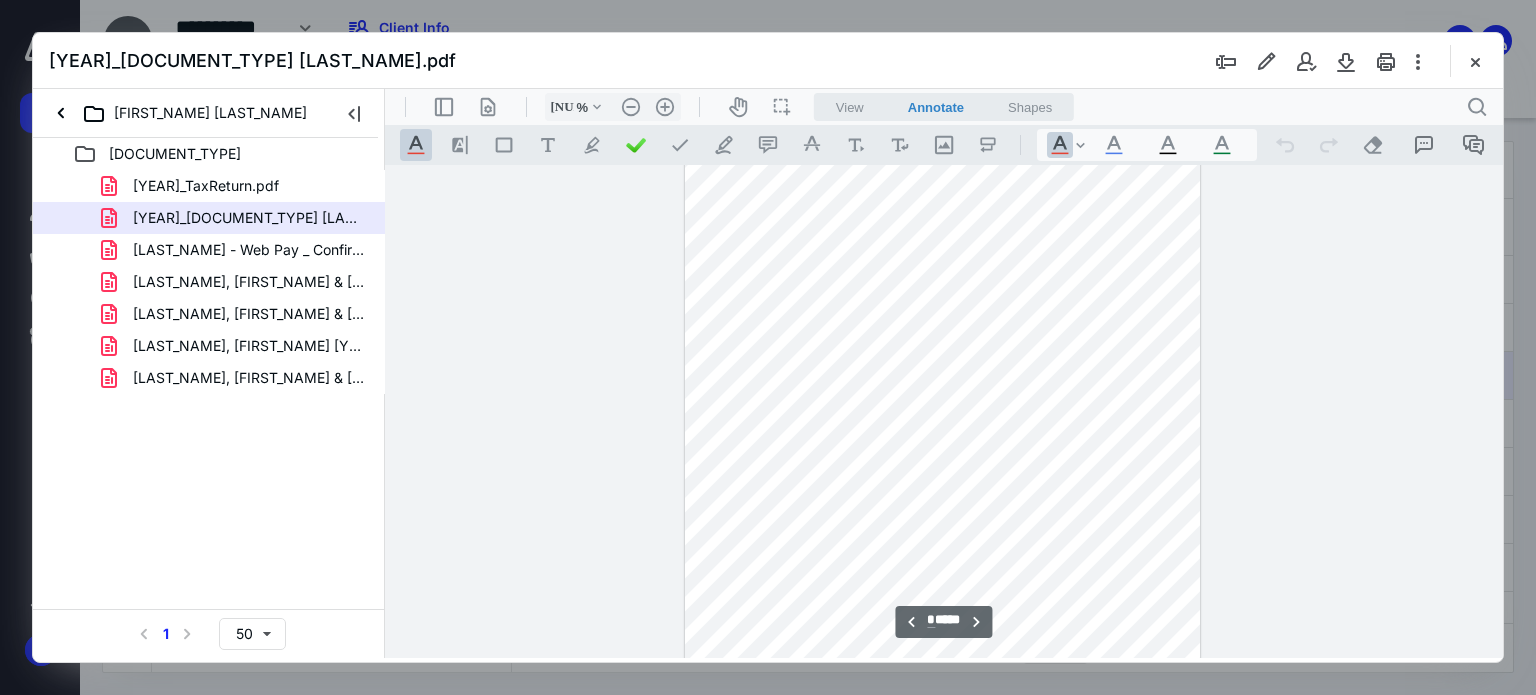 scroll, scrollTop: 1500, scrollLeft: 0, axis: vertical 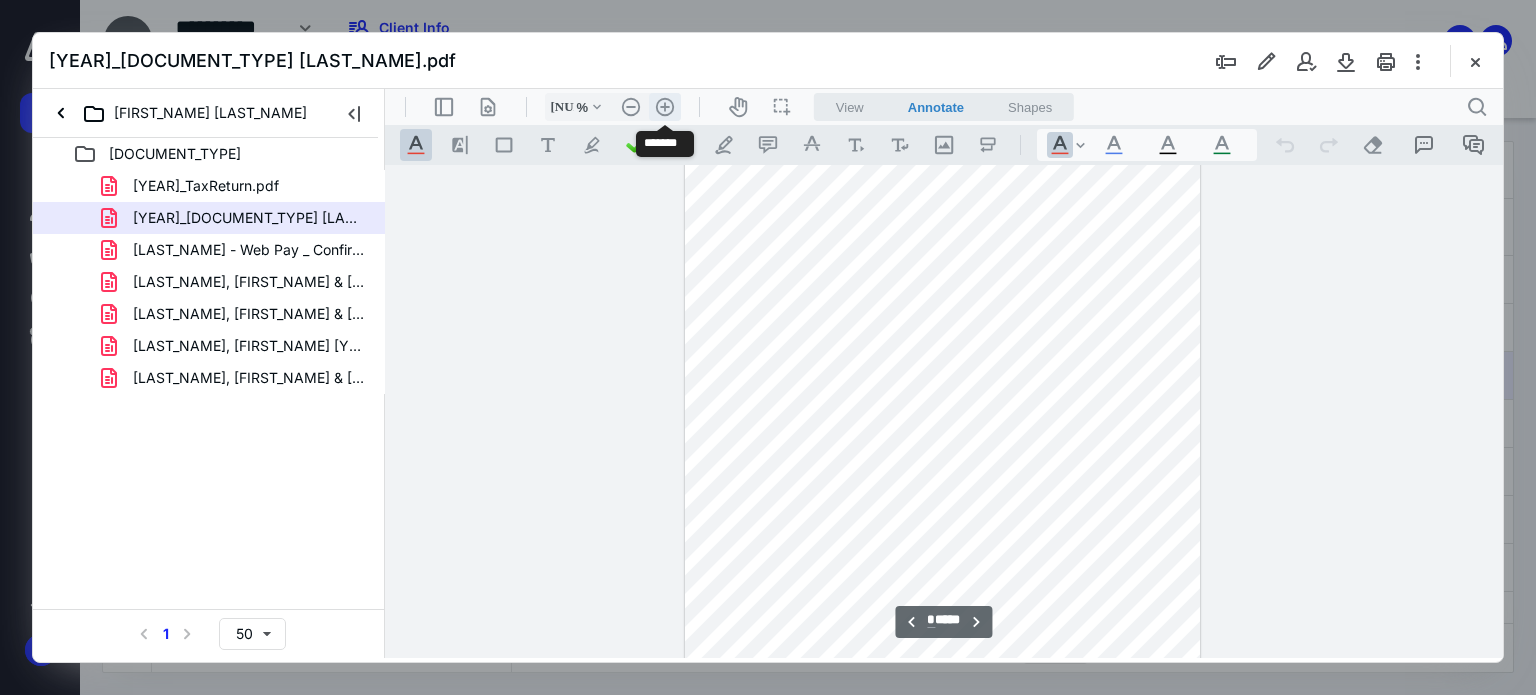 click on ".cls-1{fill:#abb0c4;} icon - header - zoom - in - line" at bounding box center (665, 107) 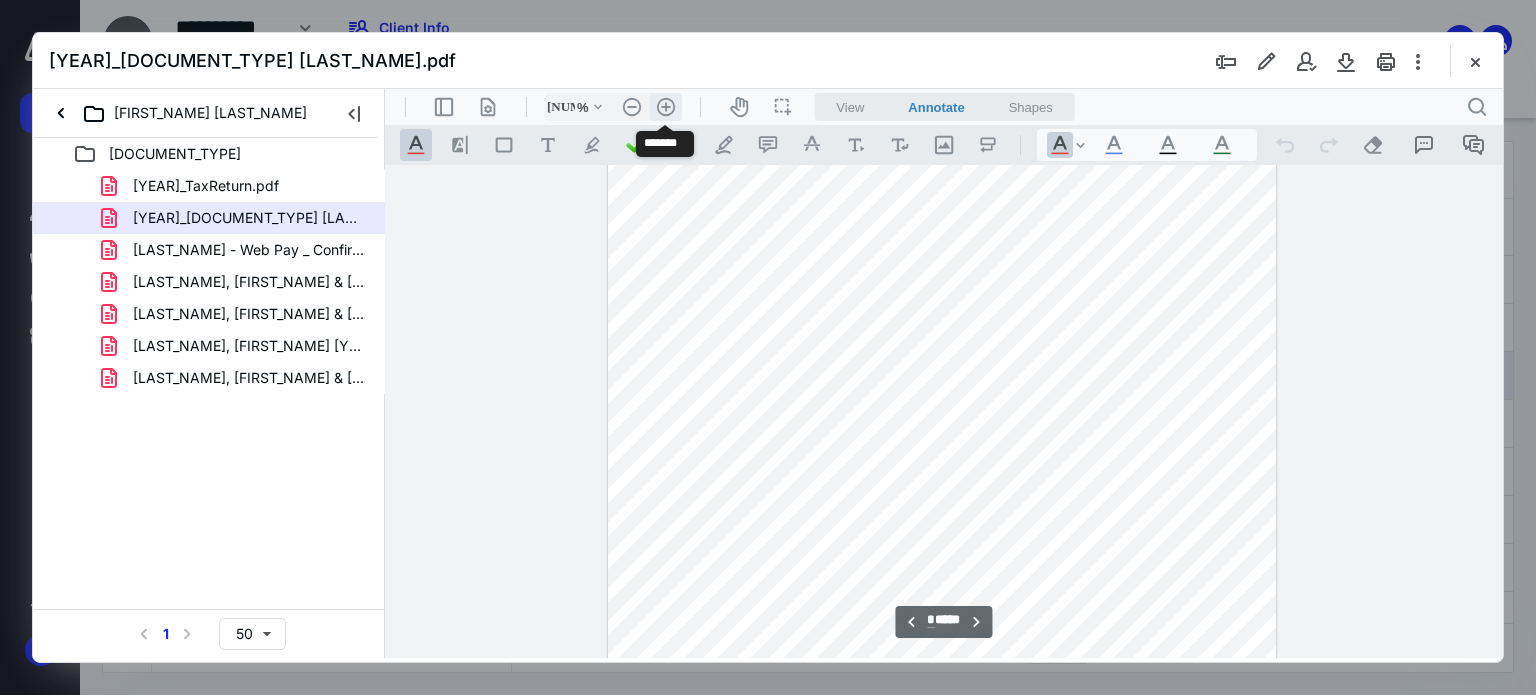 click on ".cls-1{fill:#abb0c4;} icon - header - zoom - in - line" at bounding box center (666, 107) 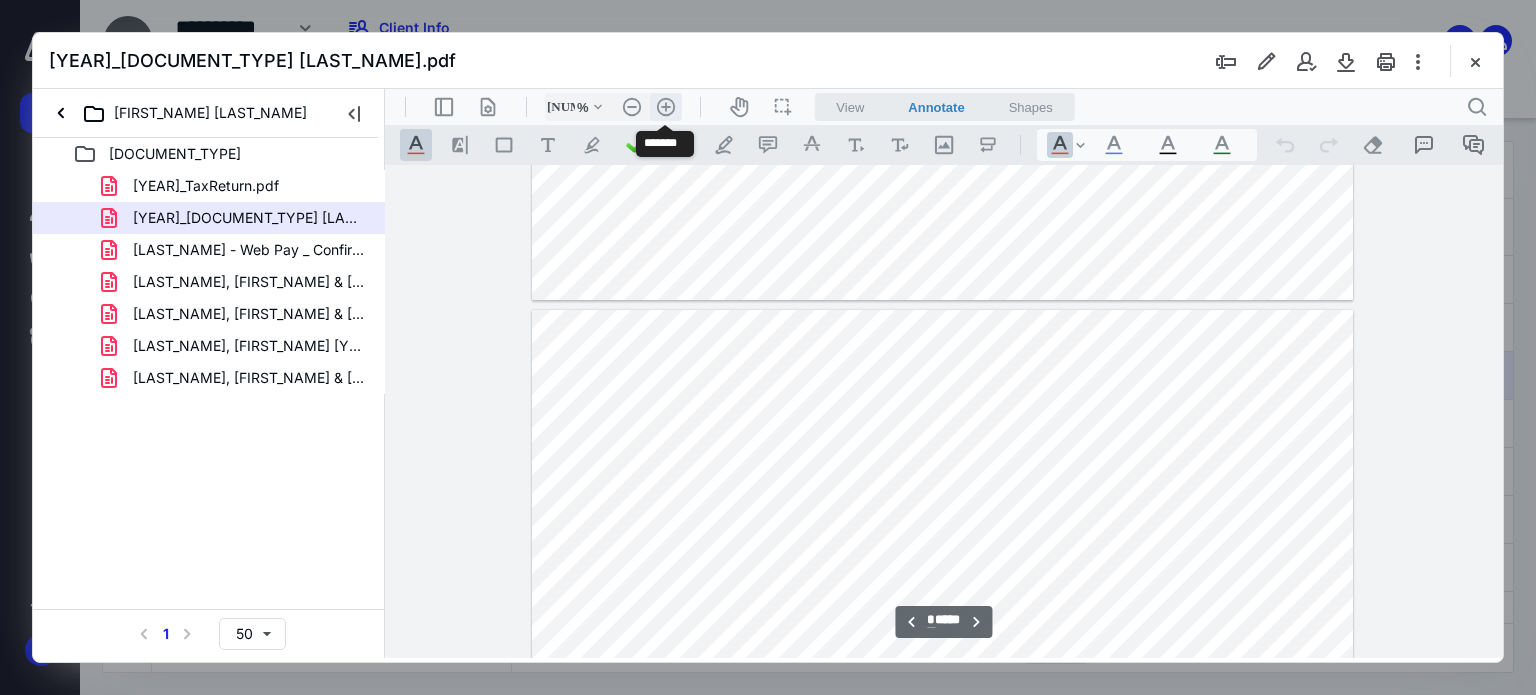 click on ".cls-1{fill:#abb0c4;} icon - header - zoom - in - line" at bounding box center [666, 107] 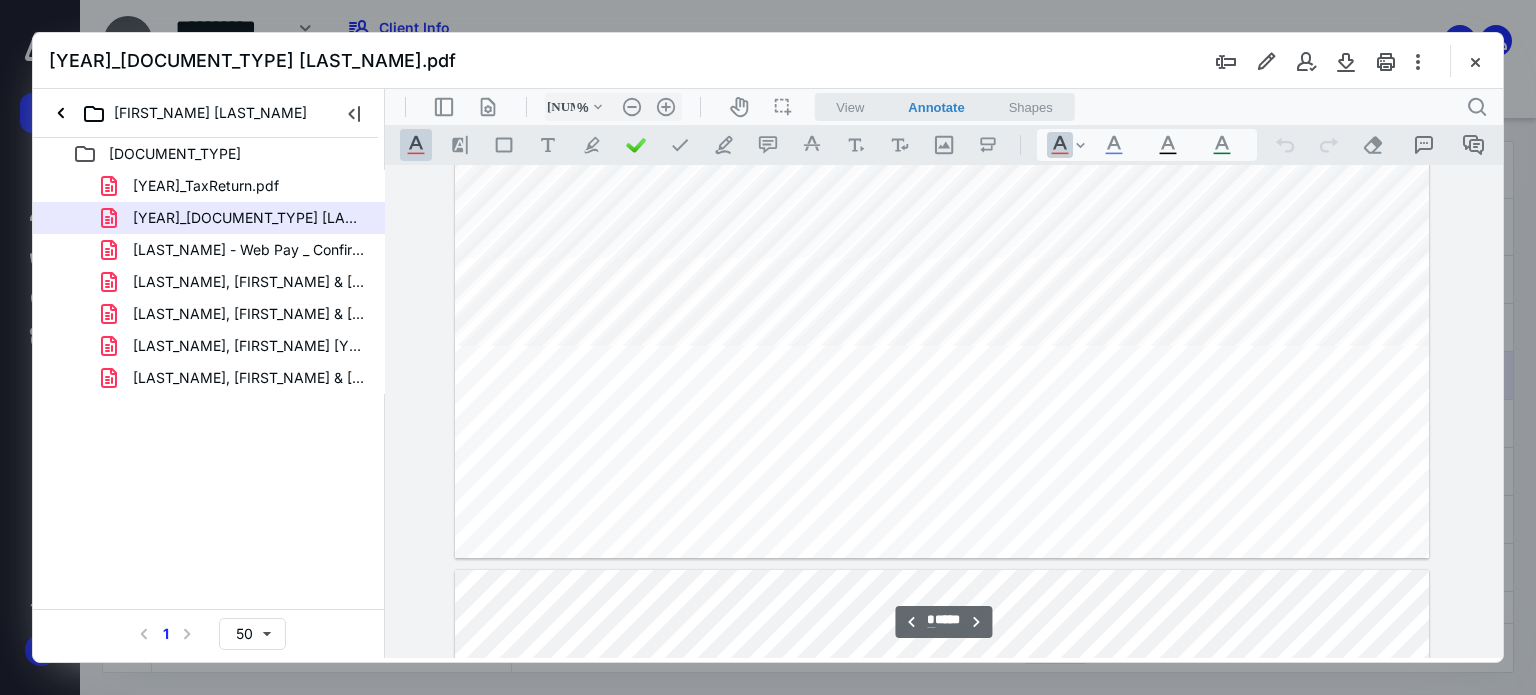 type on "*" 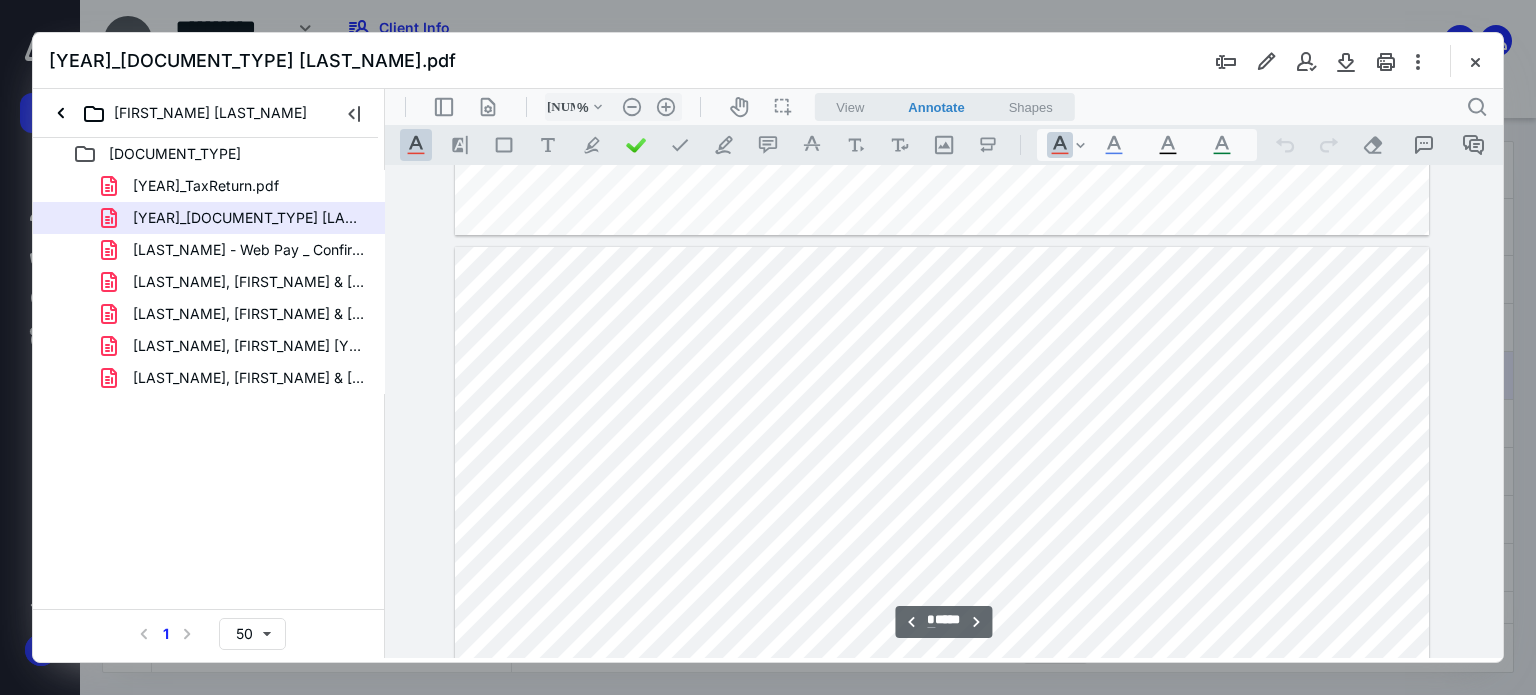 scroll, scrollTop: 3720, scrollLeft: 0, axis: vertical 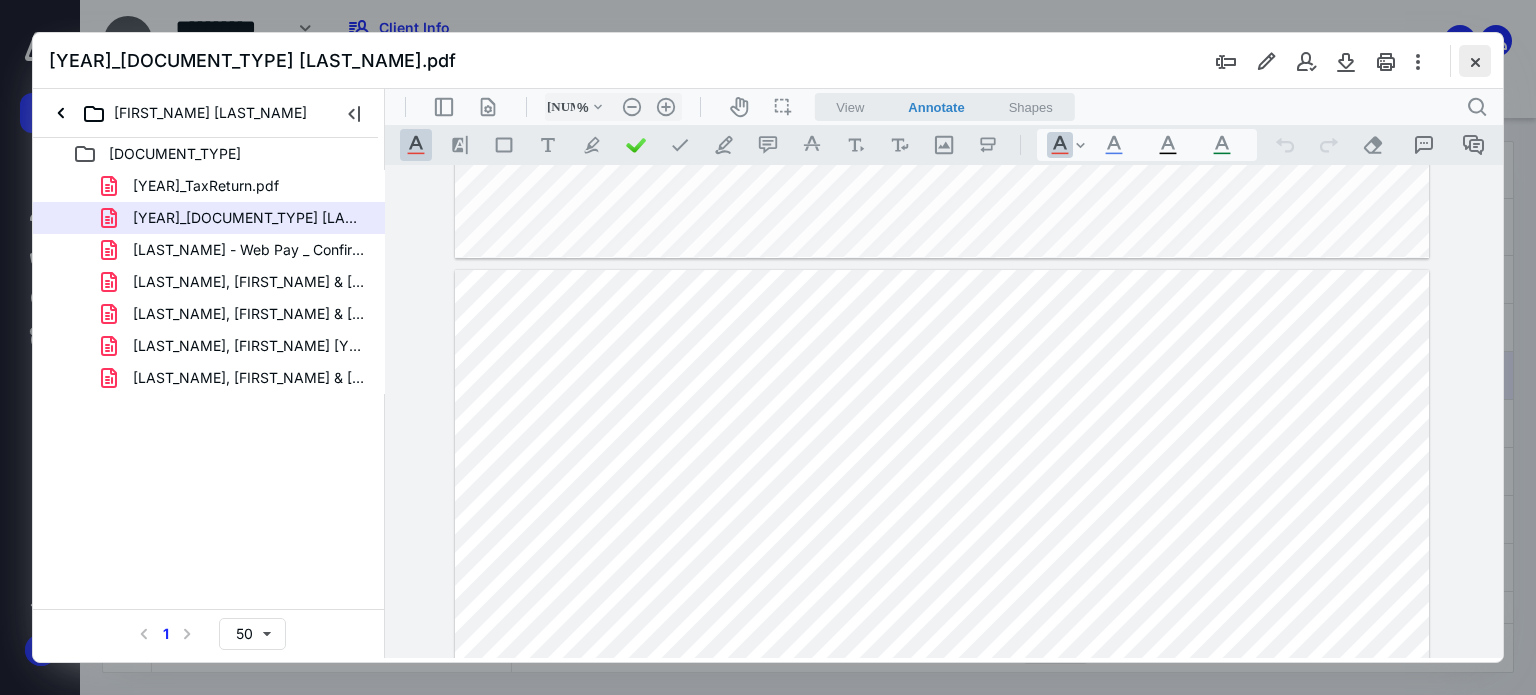 click at bounding box center (1475, 61) 